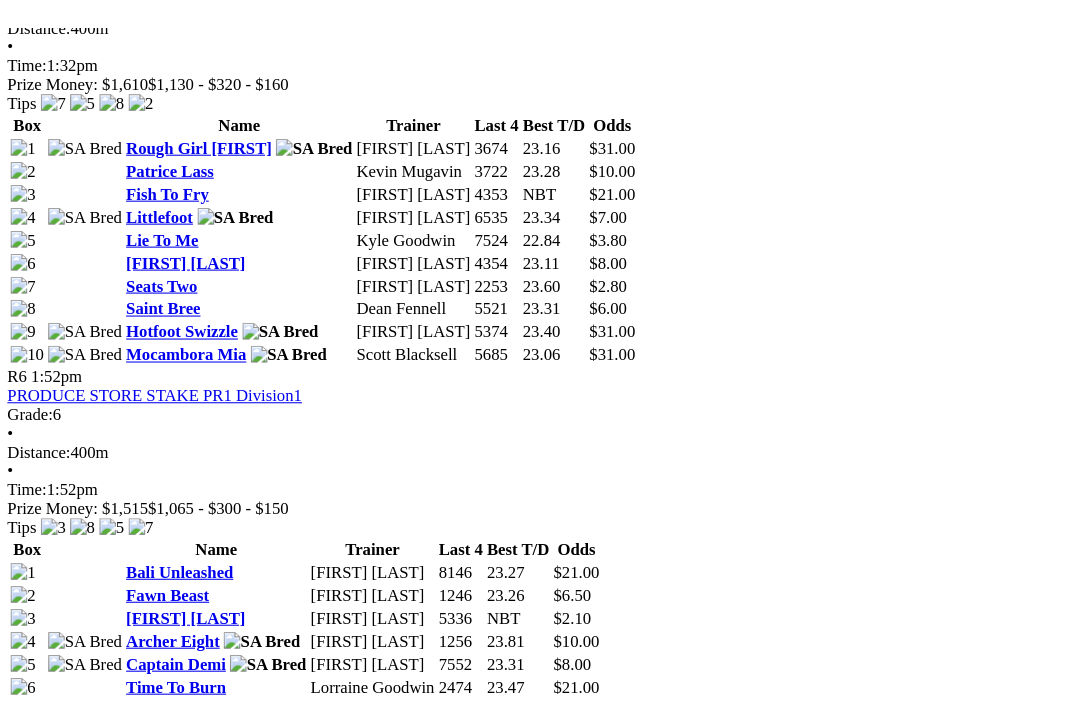 scroll, scrollTop: 2491, scrollLeft: 0, axis: vertical 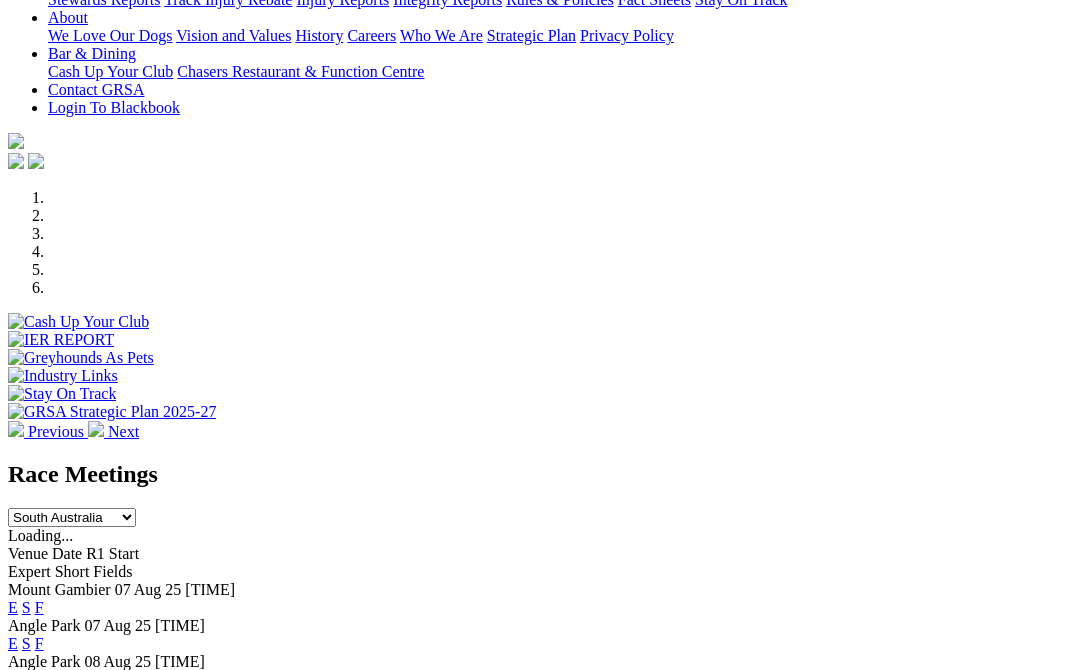 click on "E" at bounding box center (13, 607) 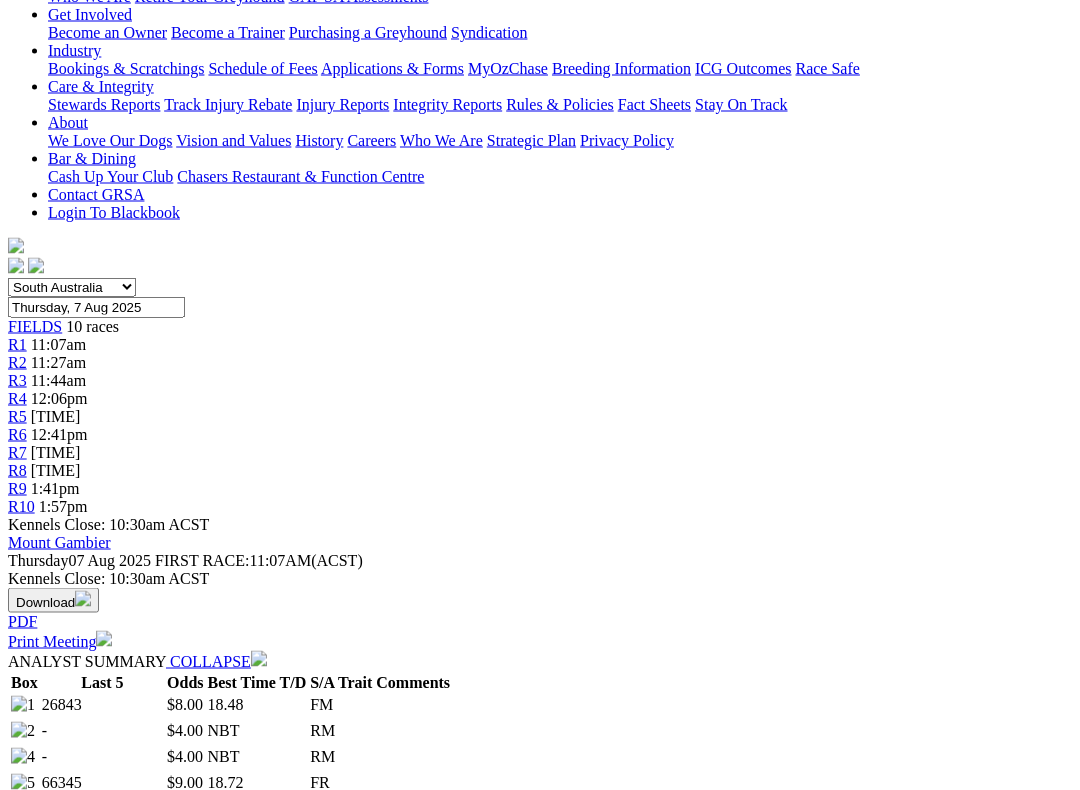 scroll, scrollTop: 375, scrollLeft: 0, axis: vertical 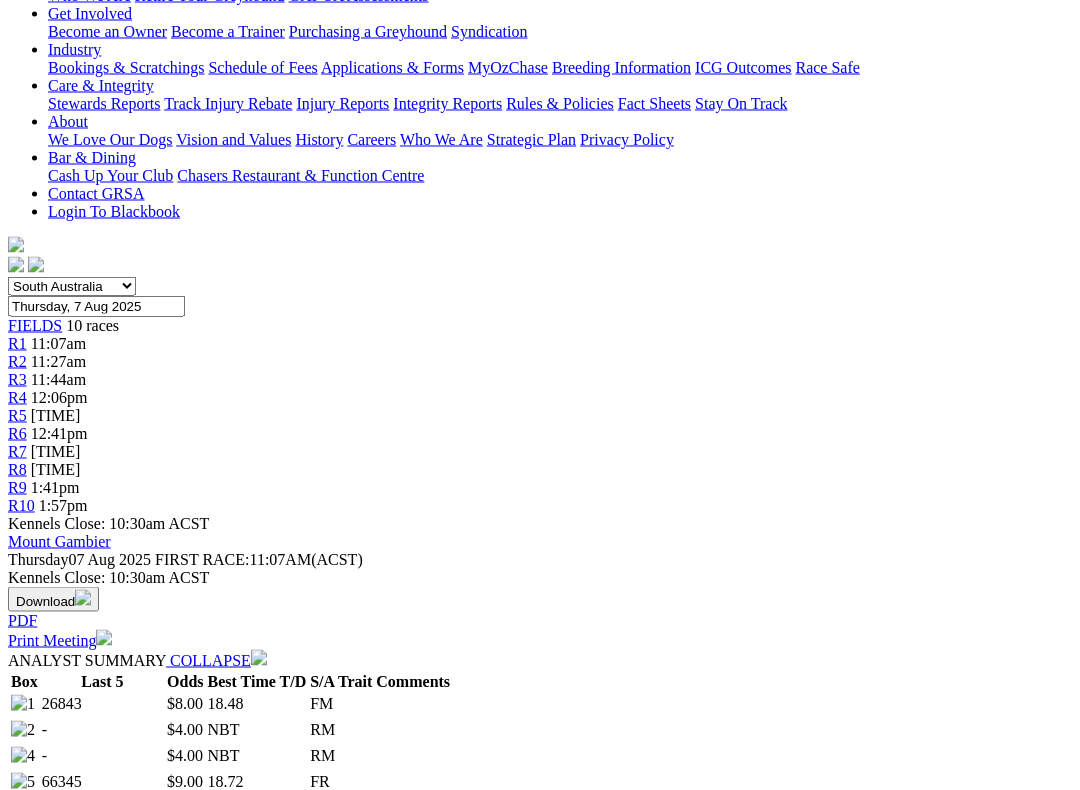 click on "Expert Form" at bounding box center [88, 1285] 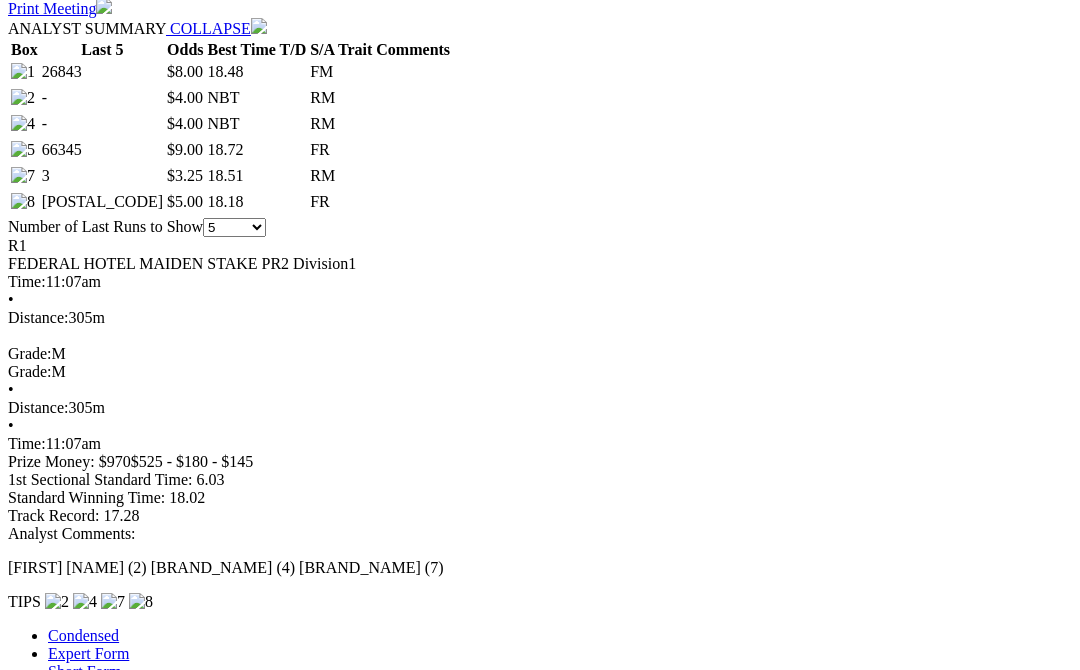 scroll, scrollTop: 1006, scrollLeft: 0, axis: vertical 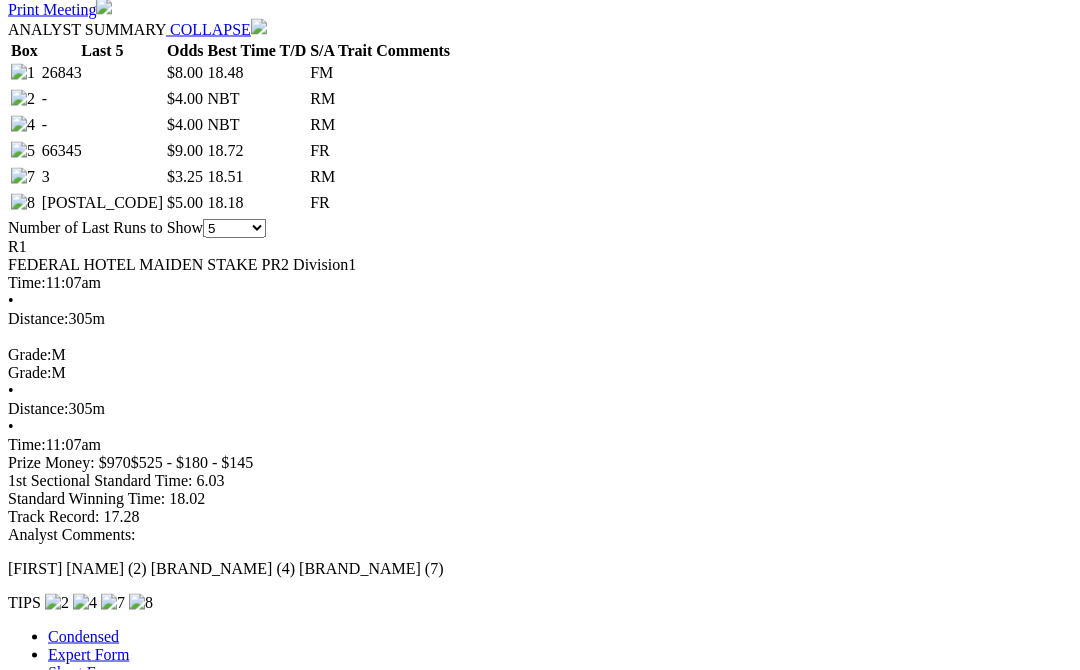 click on "Analyst Comments:
AUBREY MISS (2)
CASH JOB (4)
PUDDIN' CAKE (7)
TIPS" at bounding box center [540, 569] 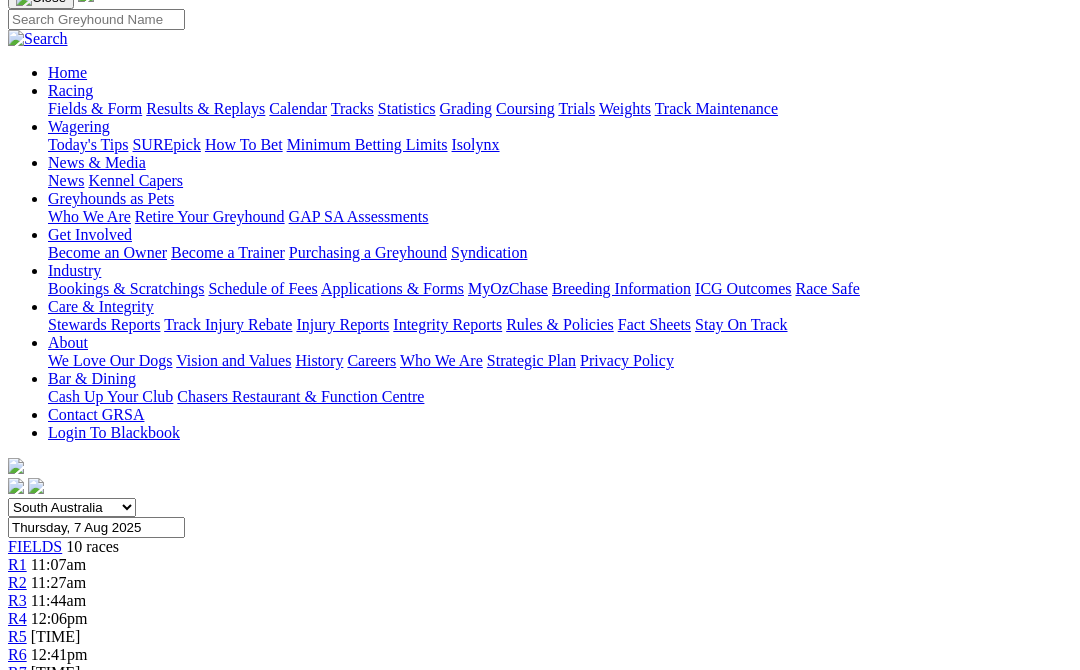scroll, scrollTop: 0, scrollLeft: 0, axis: both 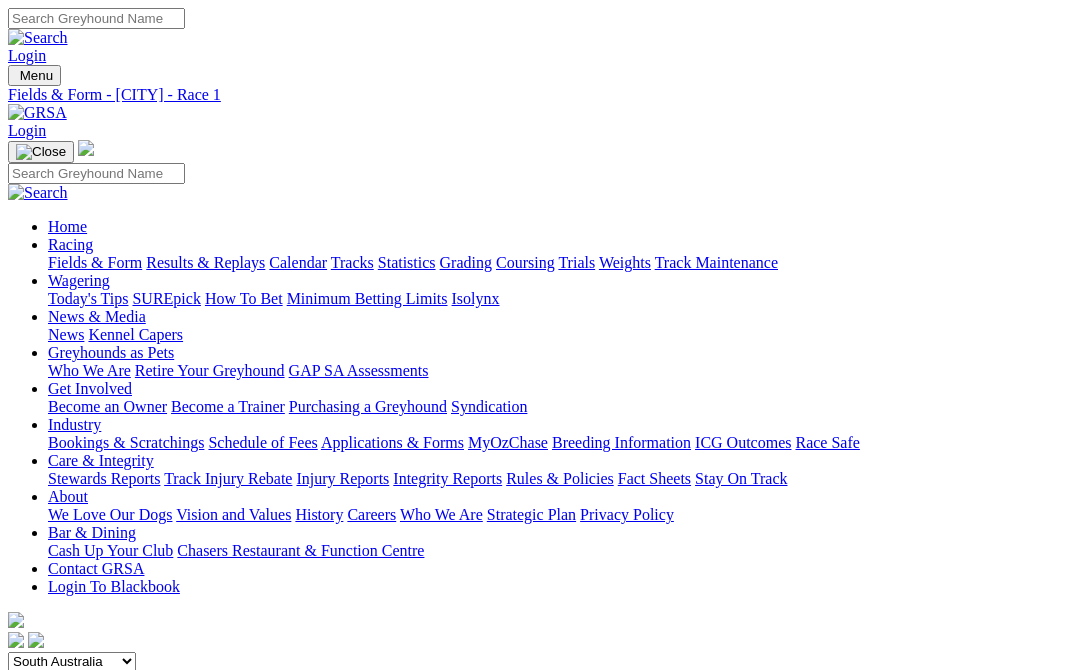 click on "R2" at bounding box center (17, 736) 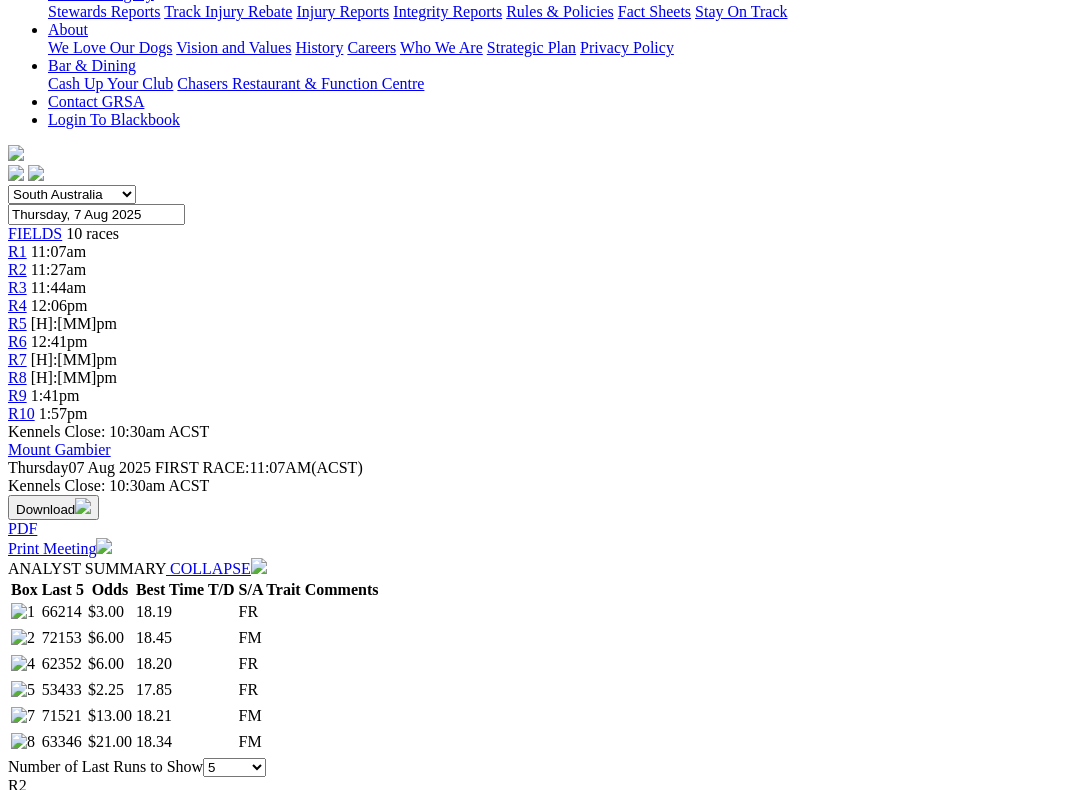 scroll, scrollTop: 519, scrollLeft: 0, axis: vertical 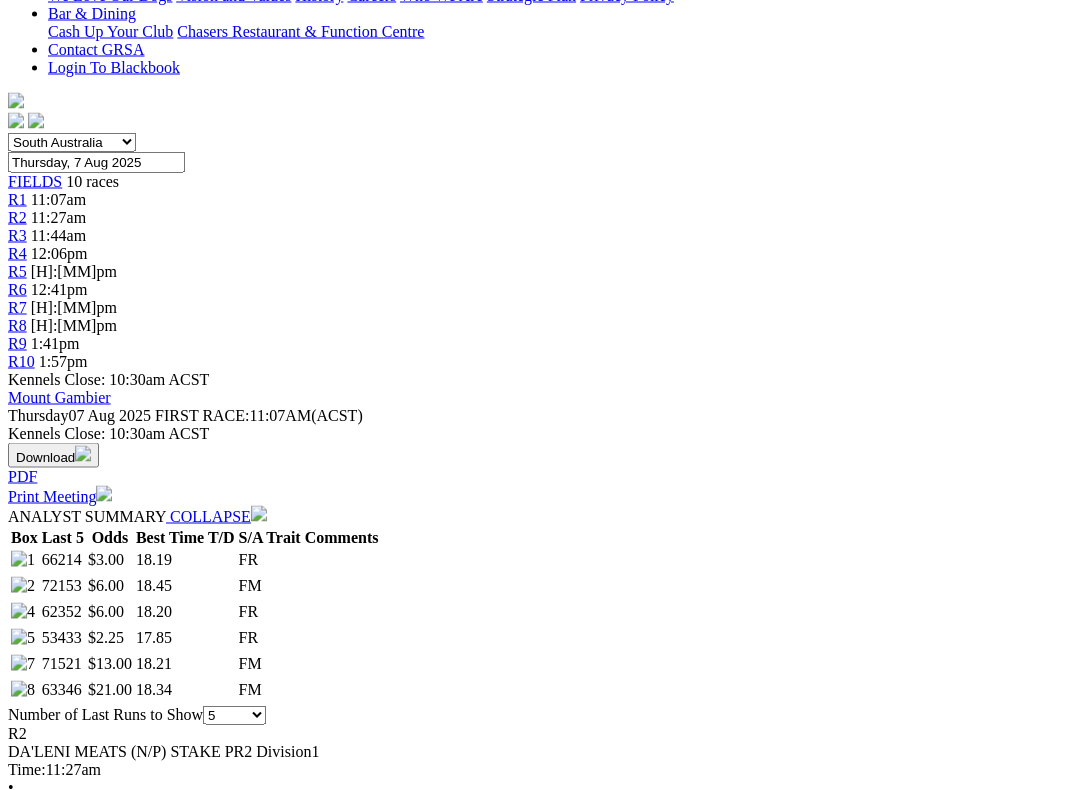click on "Expert Form" at bounding box center (88, 1141) 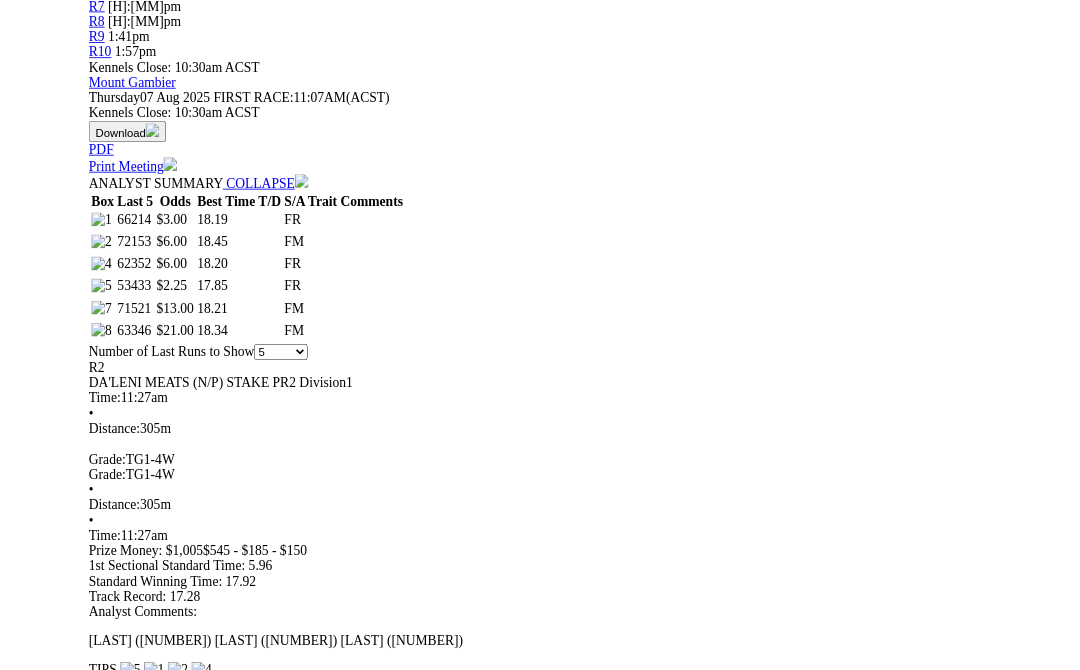 scroll, scrollTop: 819, scrollLeft: 0, axis: vertical 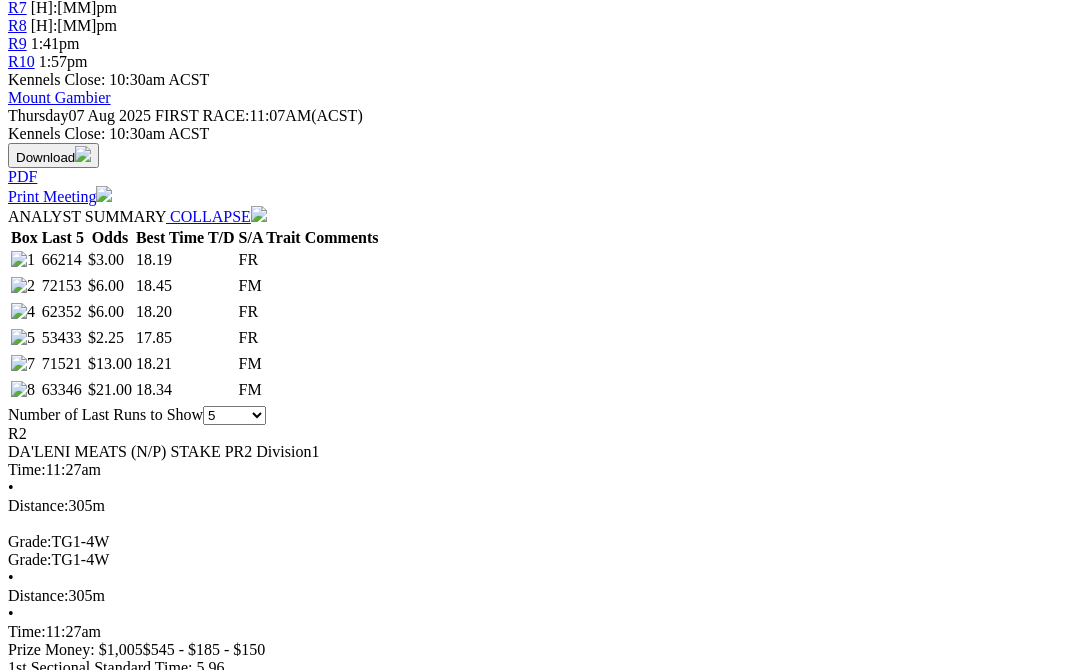 click on "Condensed
Expert Form
Short Form
Speed Map
Number of Last Runs to Show
5
10
20
Career" at bounding box center [540, 868] 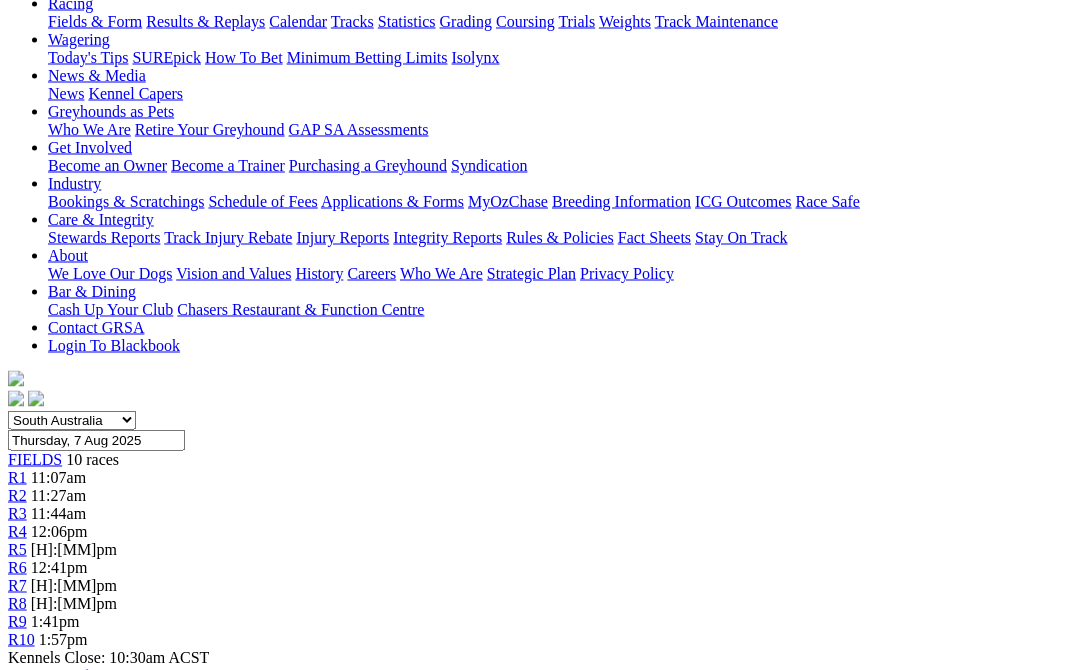 scroll, scrollTop: 0, scrollLeft: 0, axis: both 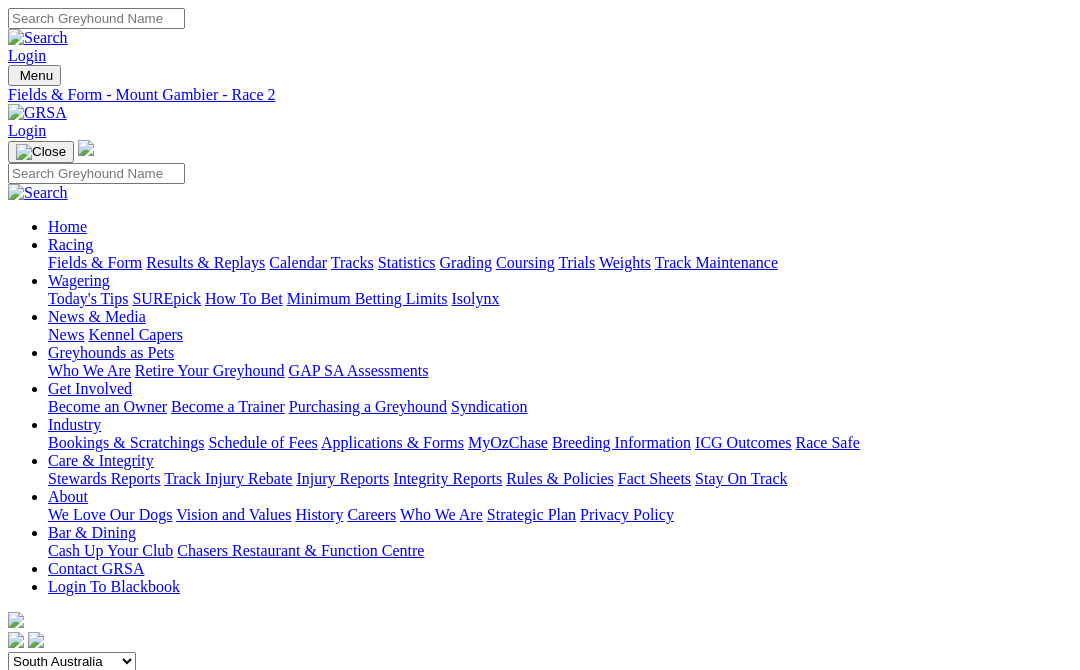 click on "R3" at bounding box center (17, 754) 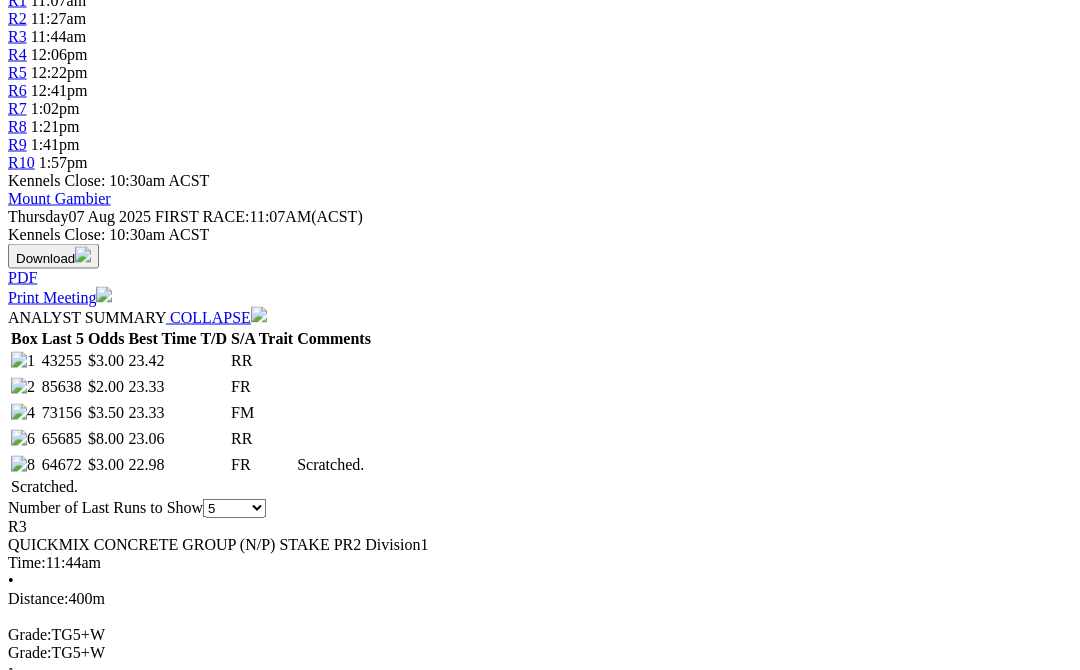 scroll, scrollTop: 712, scrollLeft: 0, axis: vertical 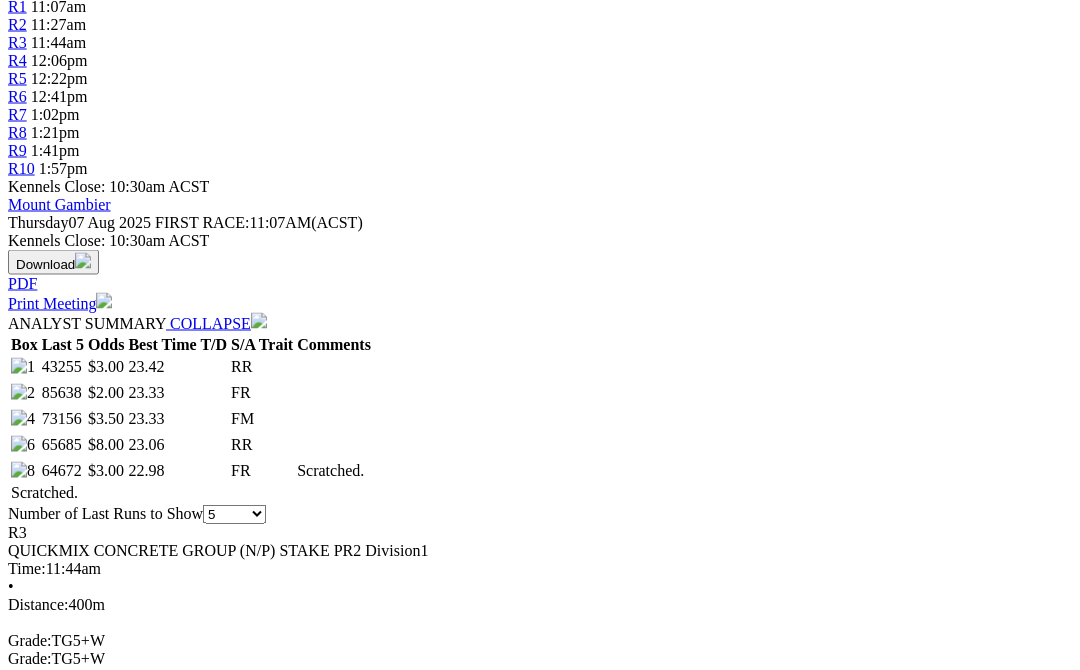 click on "Expert Form" at bounding box center [88, 940] 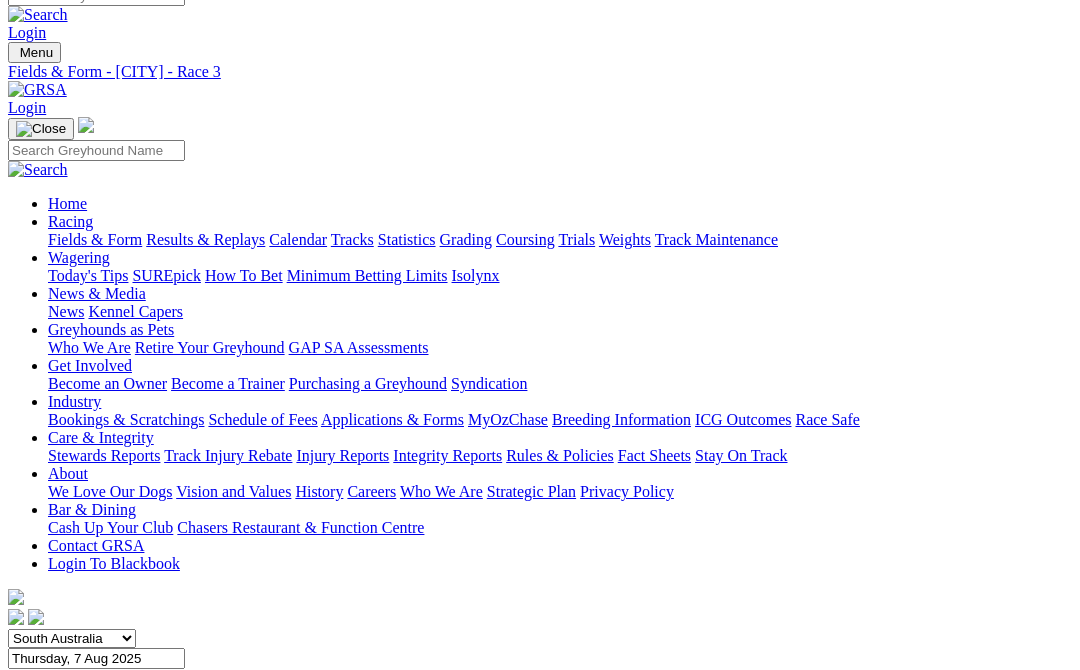 scroll, scrollTop: 0, scrollLeft: 0, axis: both 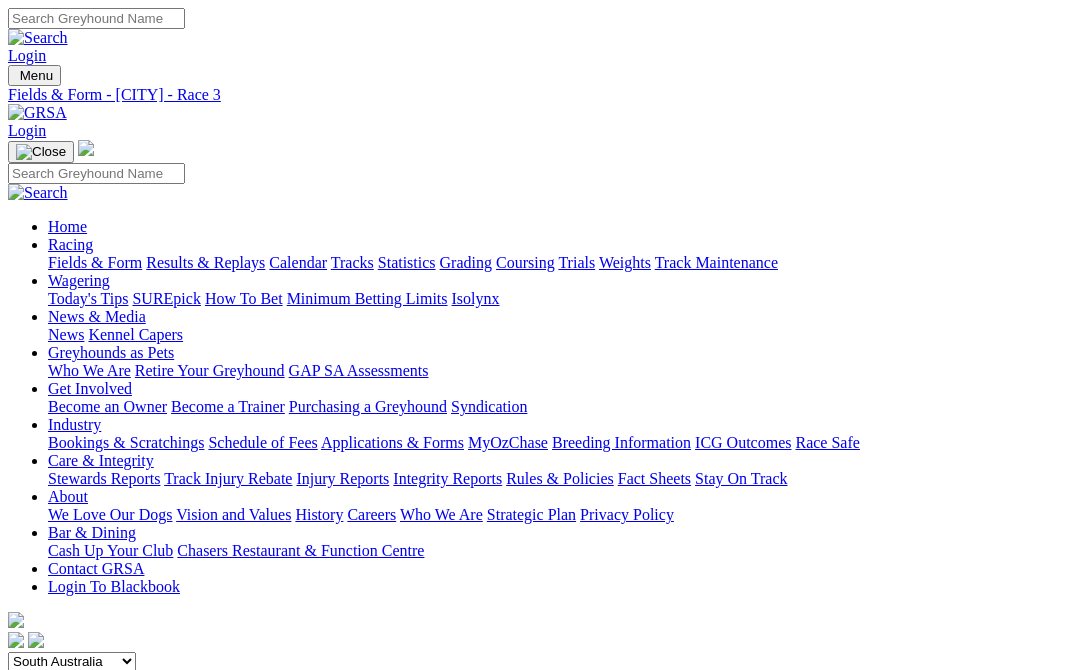 click on "R4" at bounding box center (17, 772) 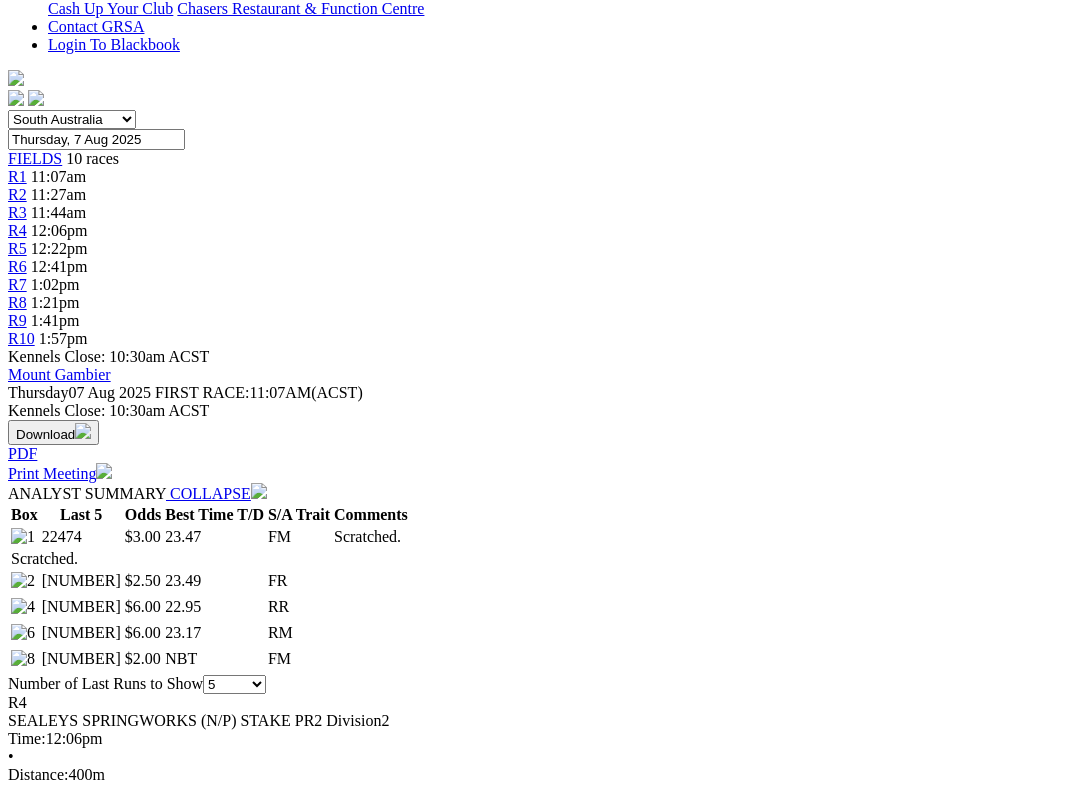 scroll, scrollTop: 549, scrollLeft: 0, axis: vertical 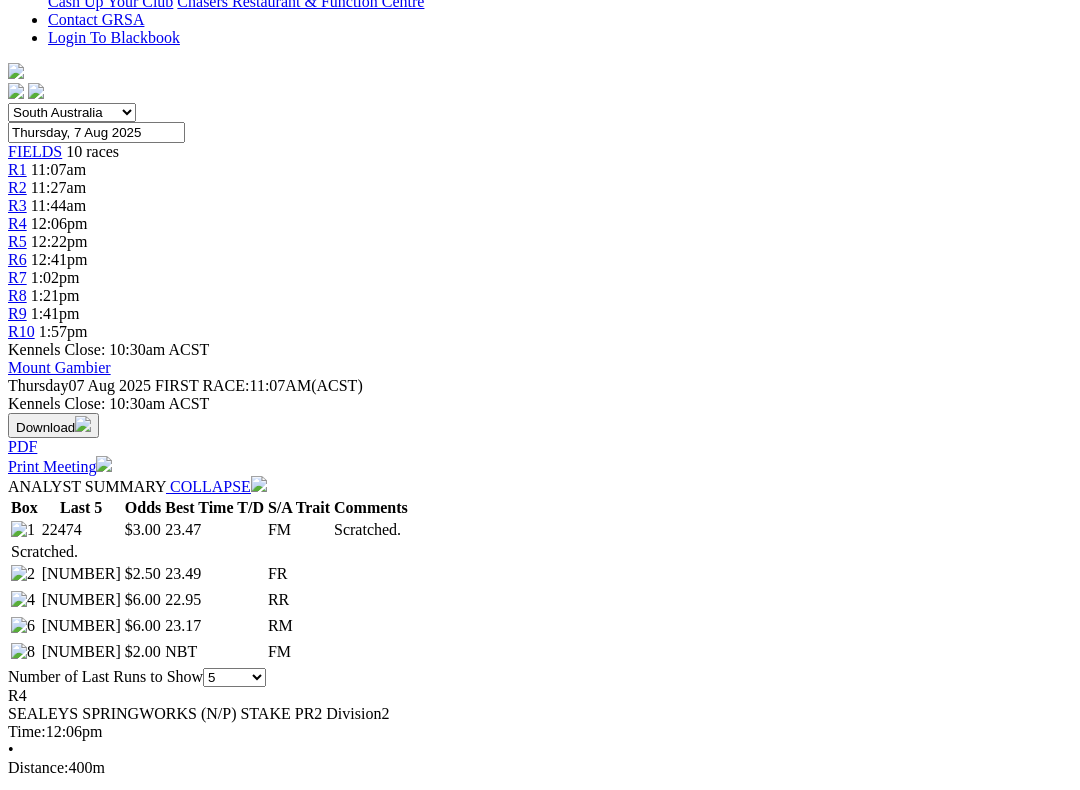 click on "Expert Form" at bounding box center (88, 1103) 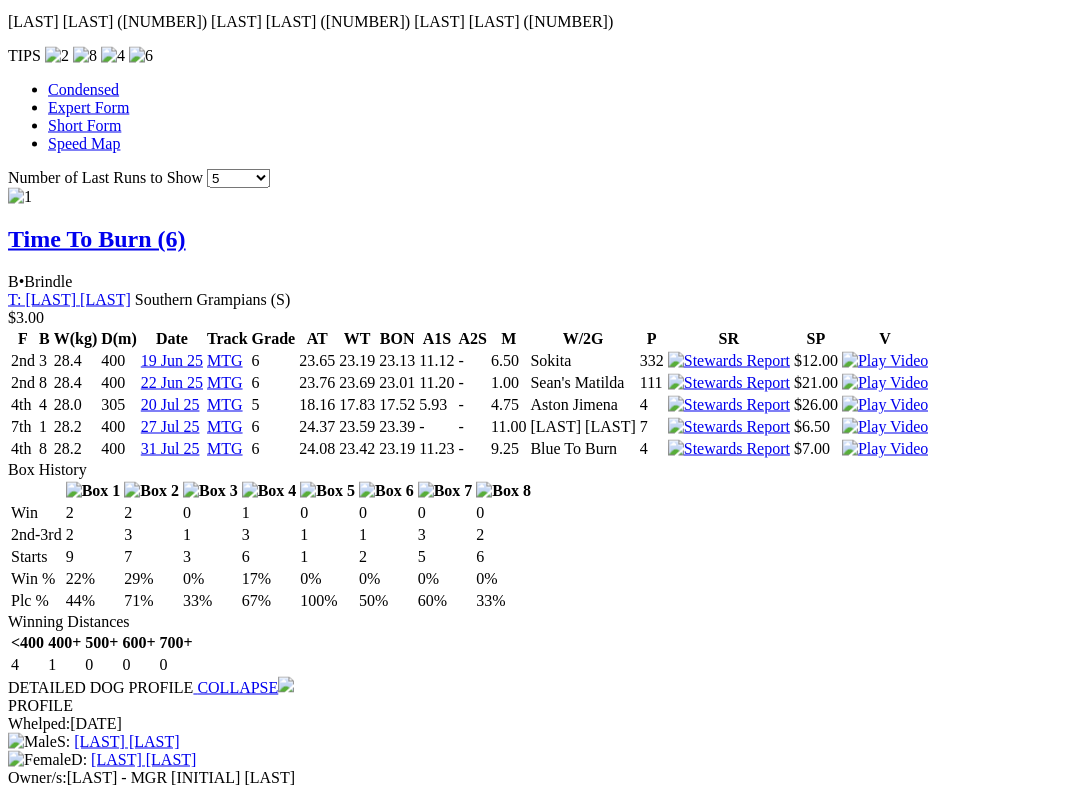scroll, scrollTop: 1546, scrollLeft: 0, axis: vertical 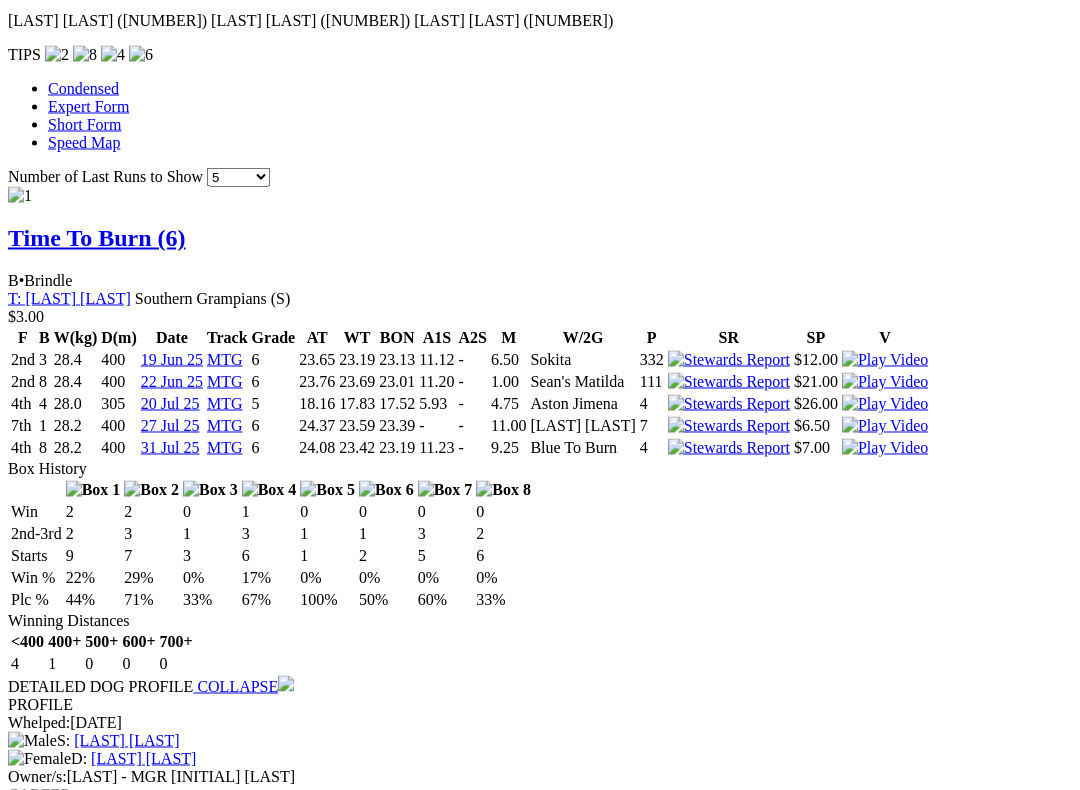 click on "29%" at bounding box center [151, 6078] 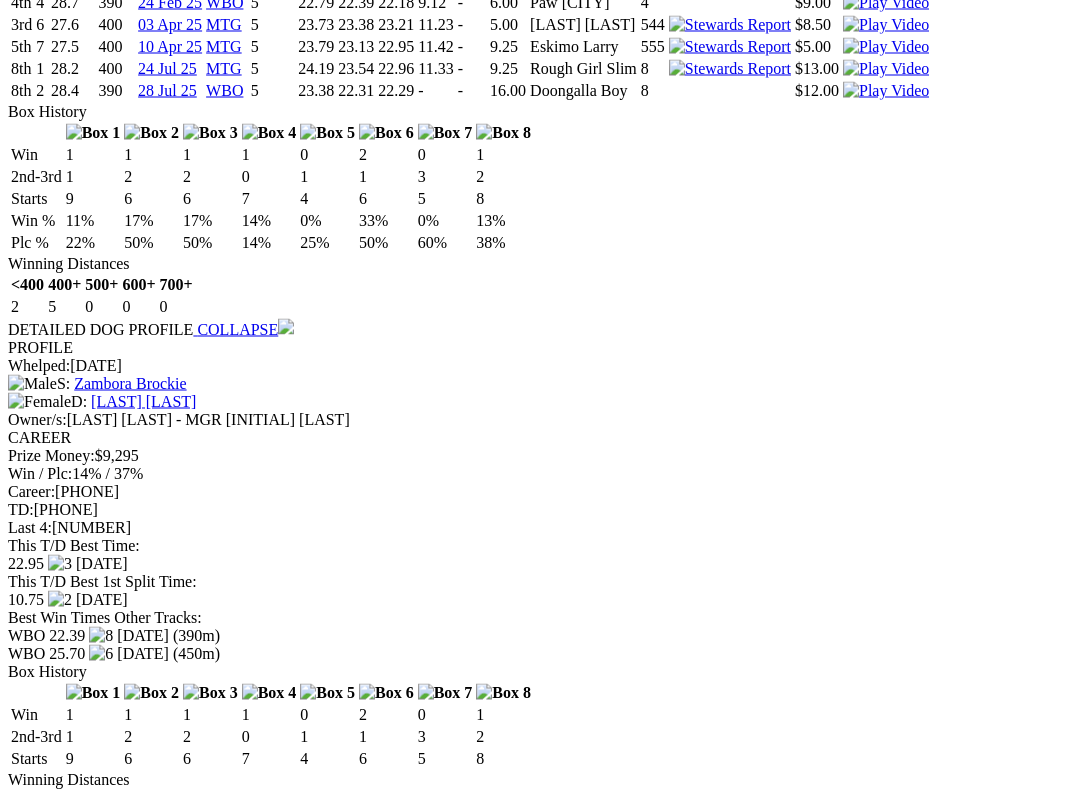 scroll, scrollTop: 3946, scrollLeft: 0, axis: vertical 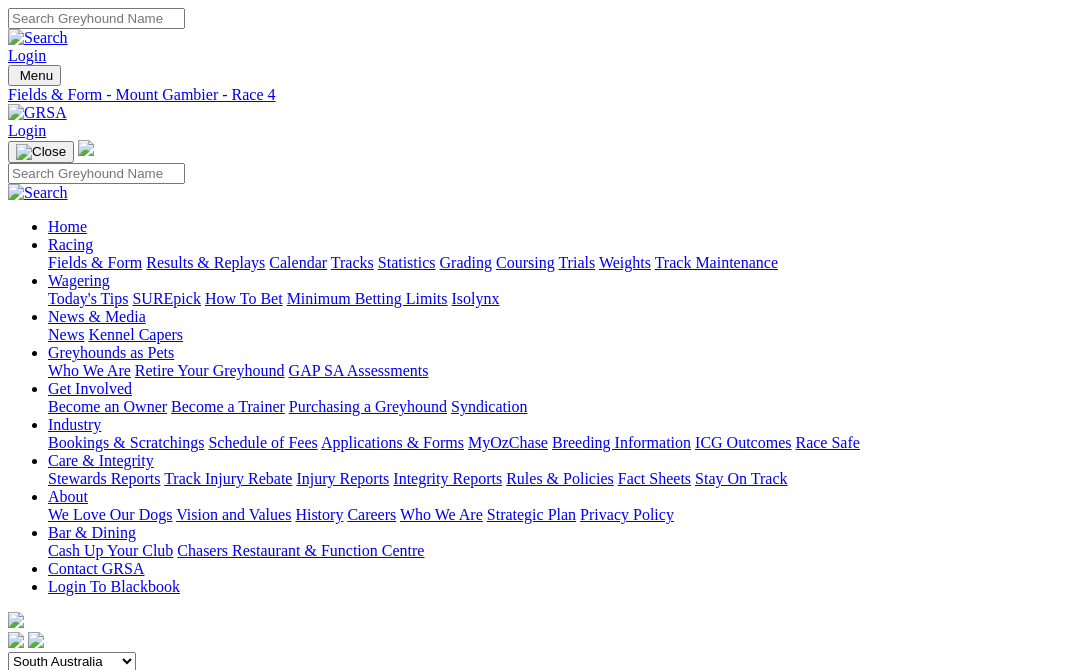 click on "R5" at bounding box center (17, 790) 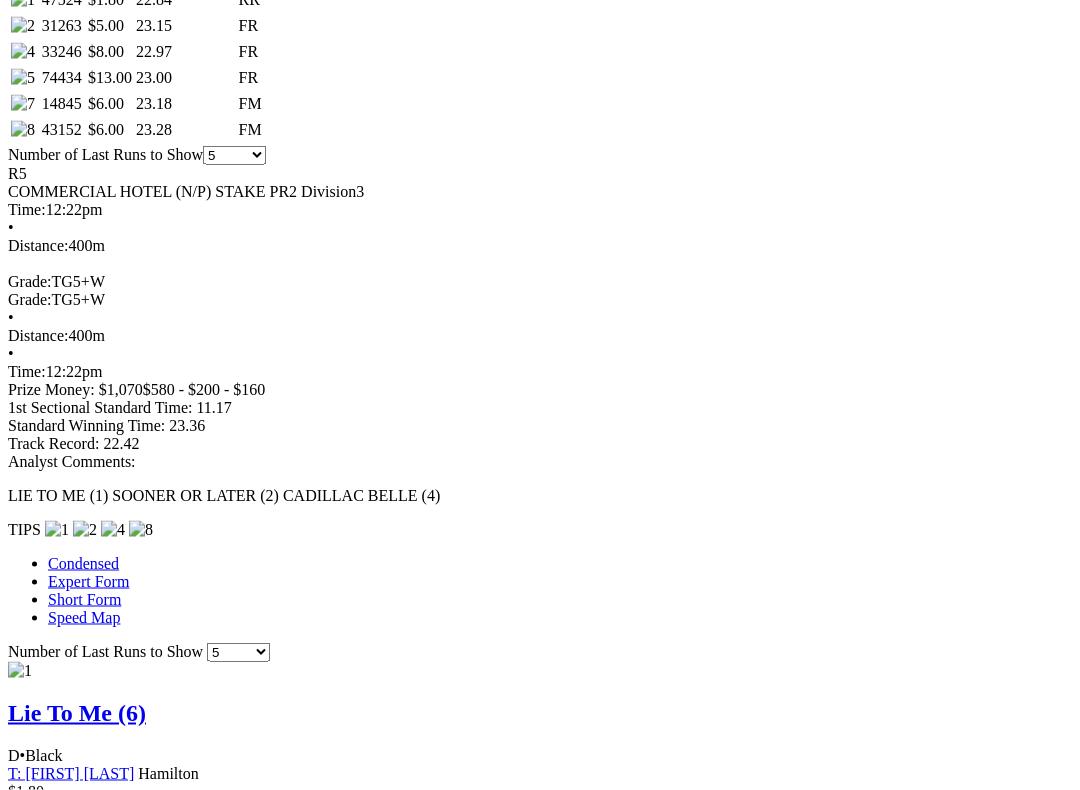 scroll, scrollTop: 1080, scrollLeft: 0, axis: vertical 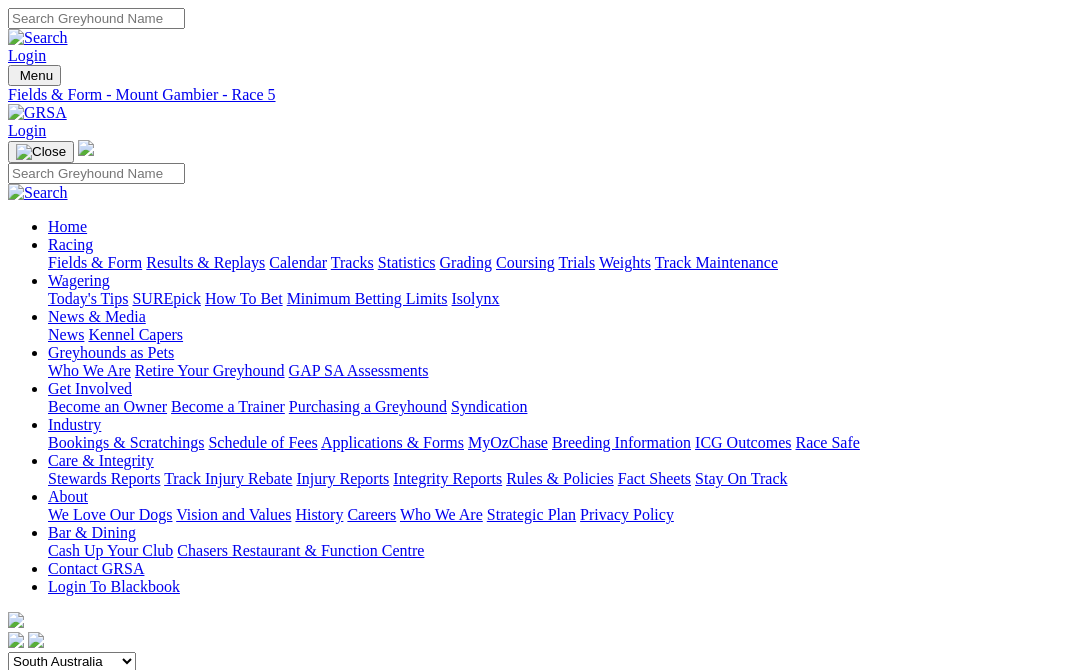 click on "R6" at bounding box center (17, 808) 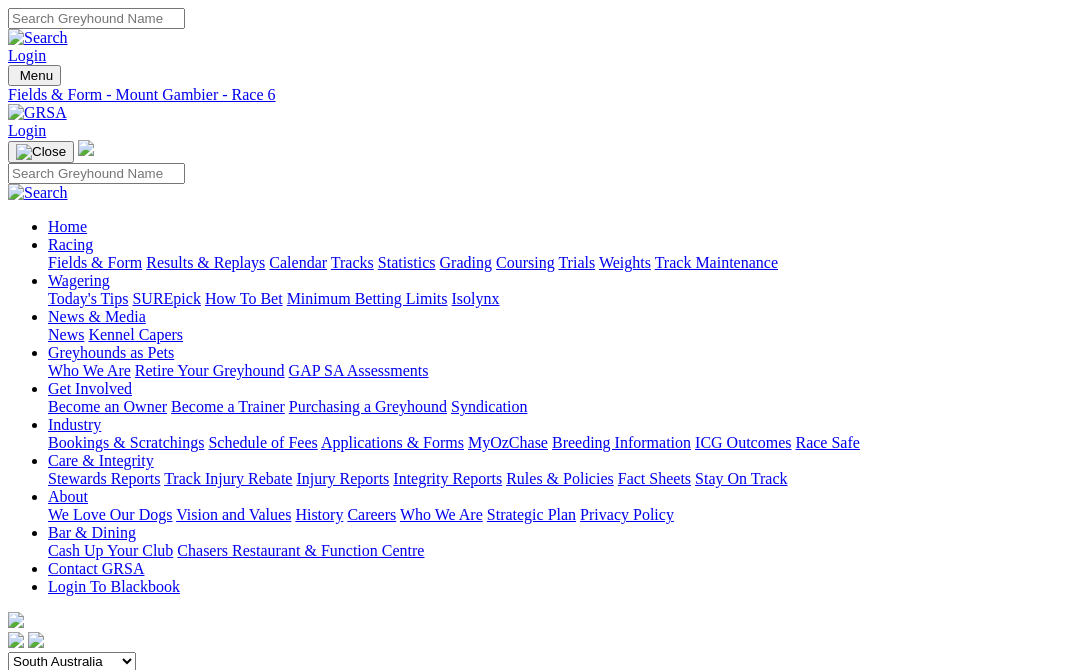 scroll, scrollTop: 0, scrollLeft: 0, axis: both 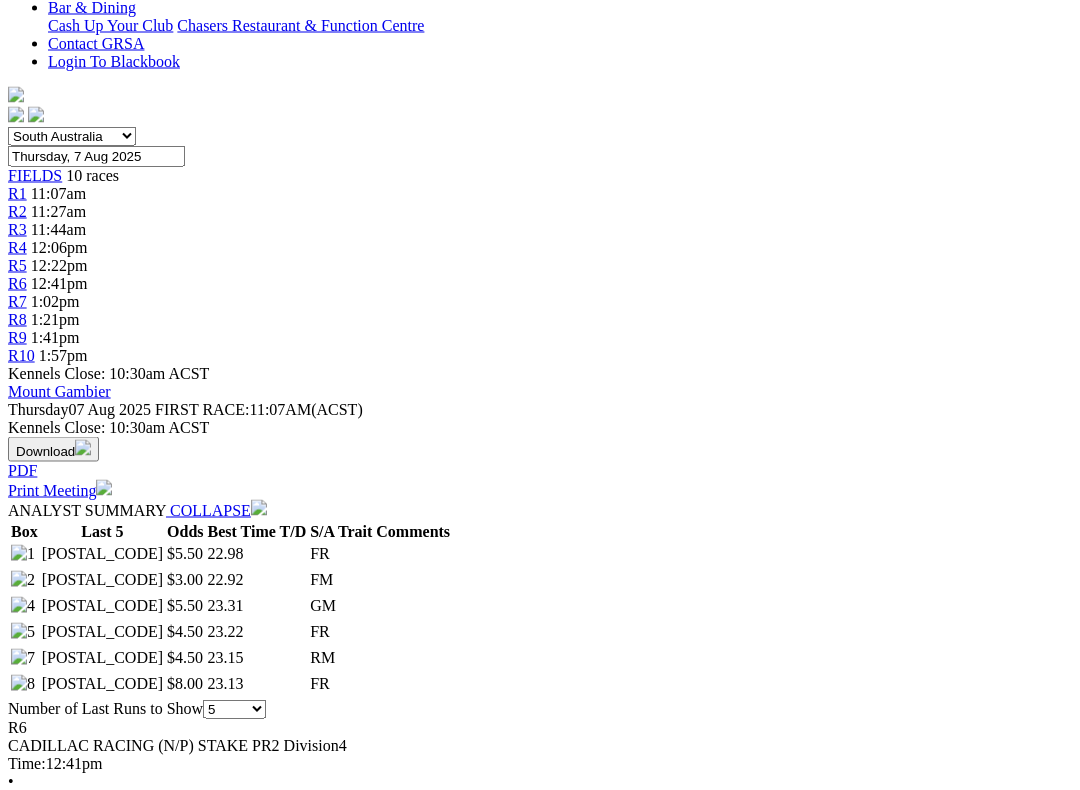 click on "Expert Form" at bounding box center (88, 1135) 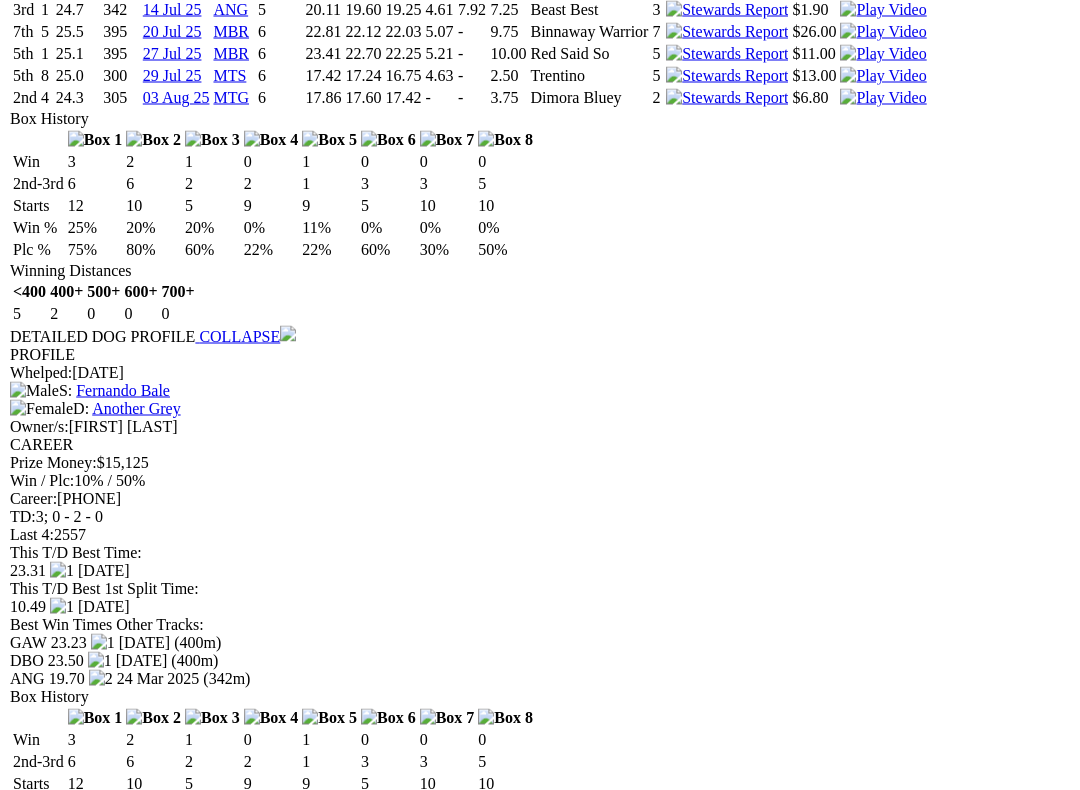 scroll, scrollTop: 3928, scrollLeft: 0, axis: vertical 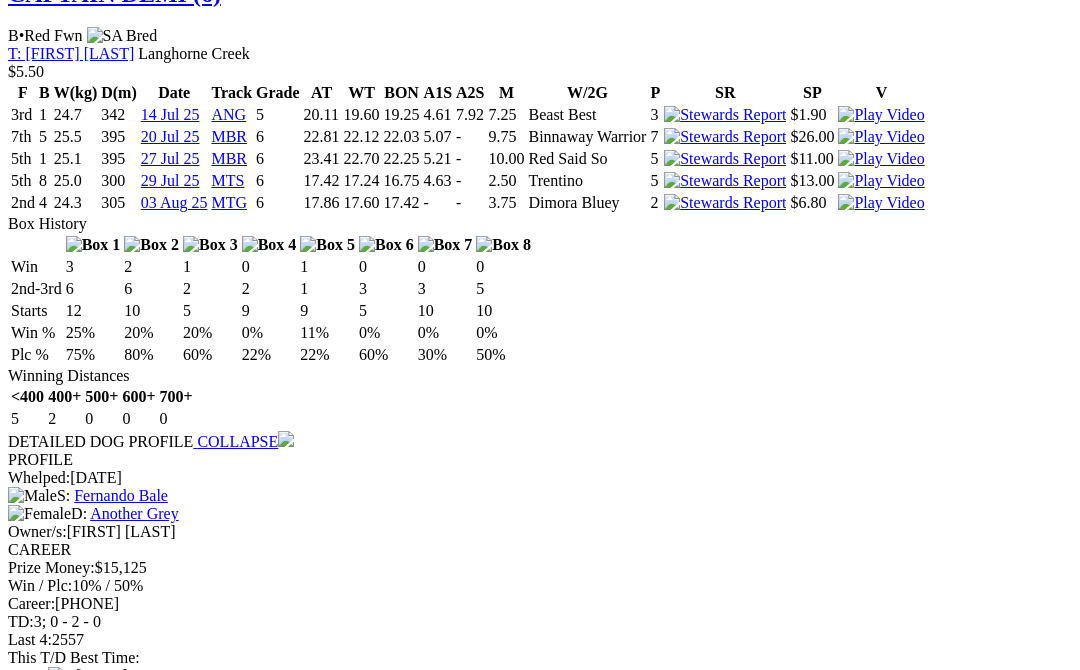 click on "Full Greyhound Stats
Compare  Cheques To Burn  with
SELECT
ROUGH GIRL SLIM
MOOBALL
CAPTAIN DEMI
ENERGY TO BURN
CADILLAC LANDAU" at bounding box center (540, 7663) 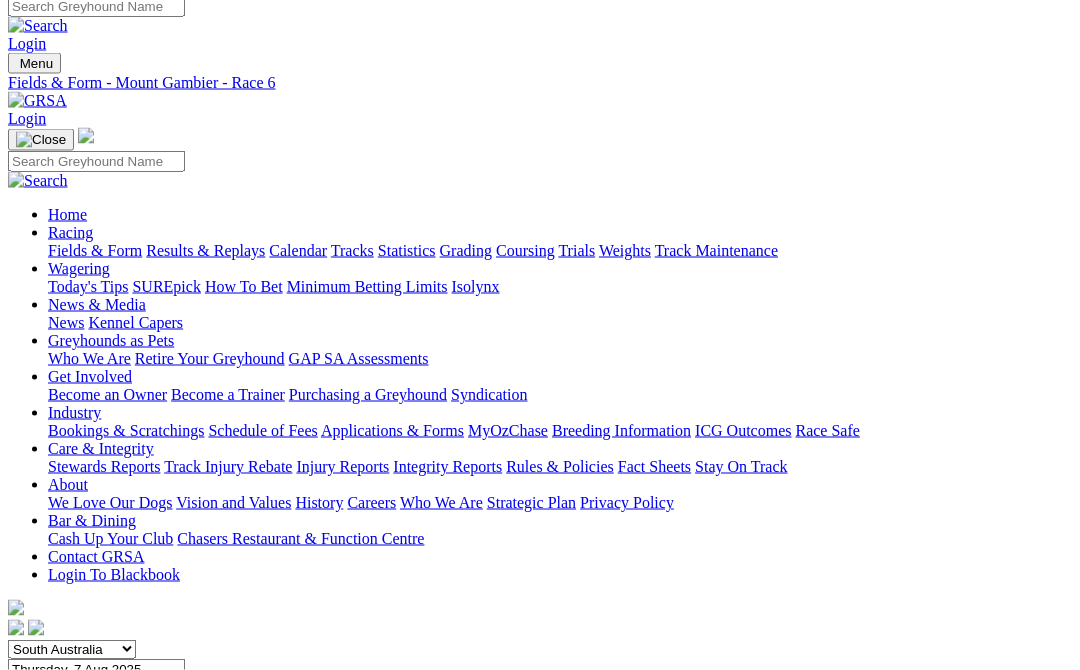 scroll, scrollTop: 0, scrollLeft: 0, axis: both 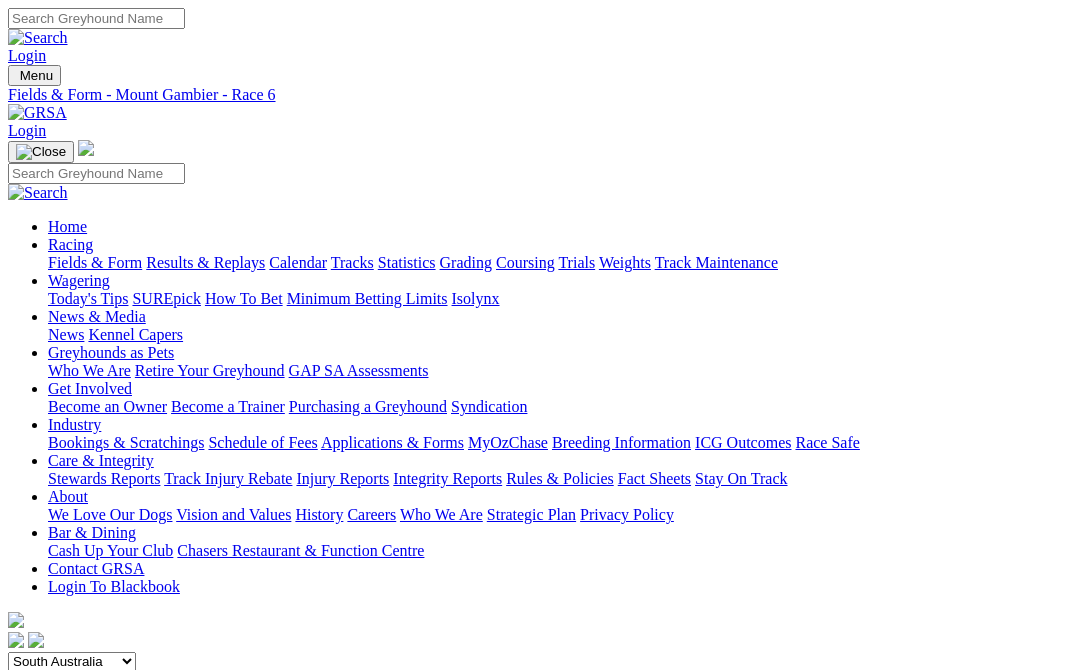 click on "R7" at bounding box center (17, 826) 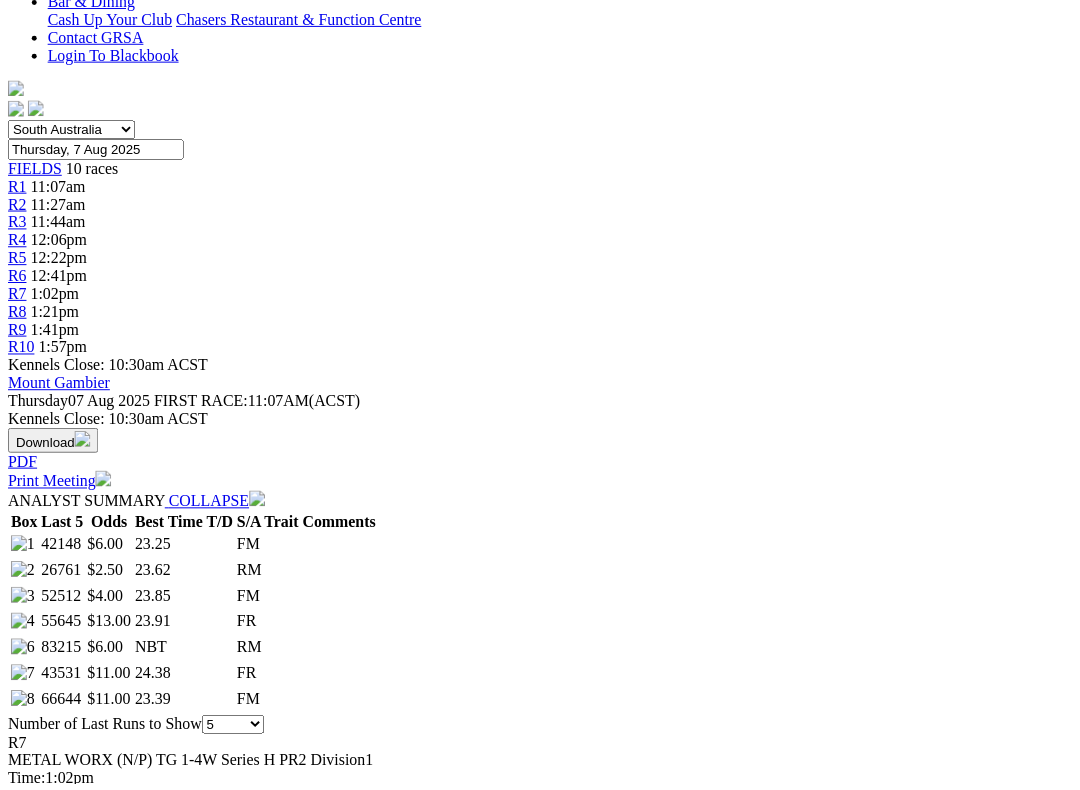 scroll, scrollTop: 531, scrollLeft: 0, axis: vertical 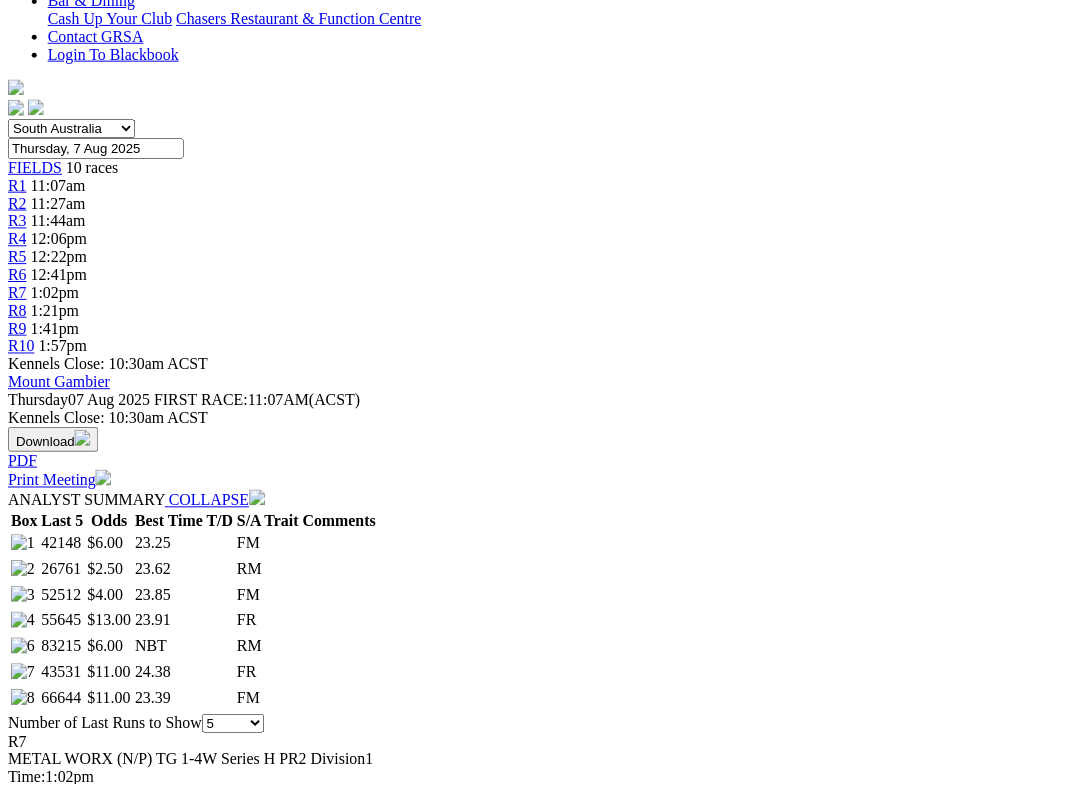 click on "Expert Form" at bounding box center (88, 1155) 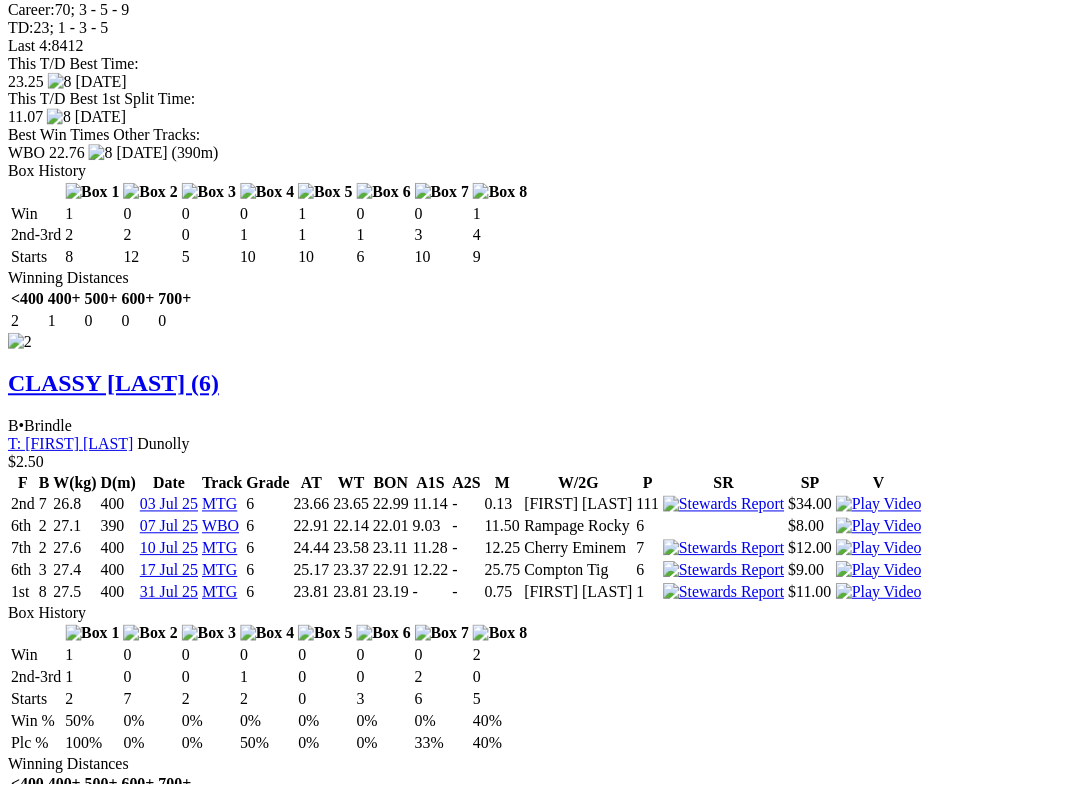 scroll, scrollTop: 2422, scrollLeft: 0, axis: vertical 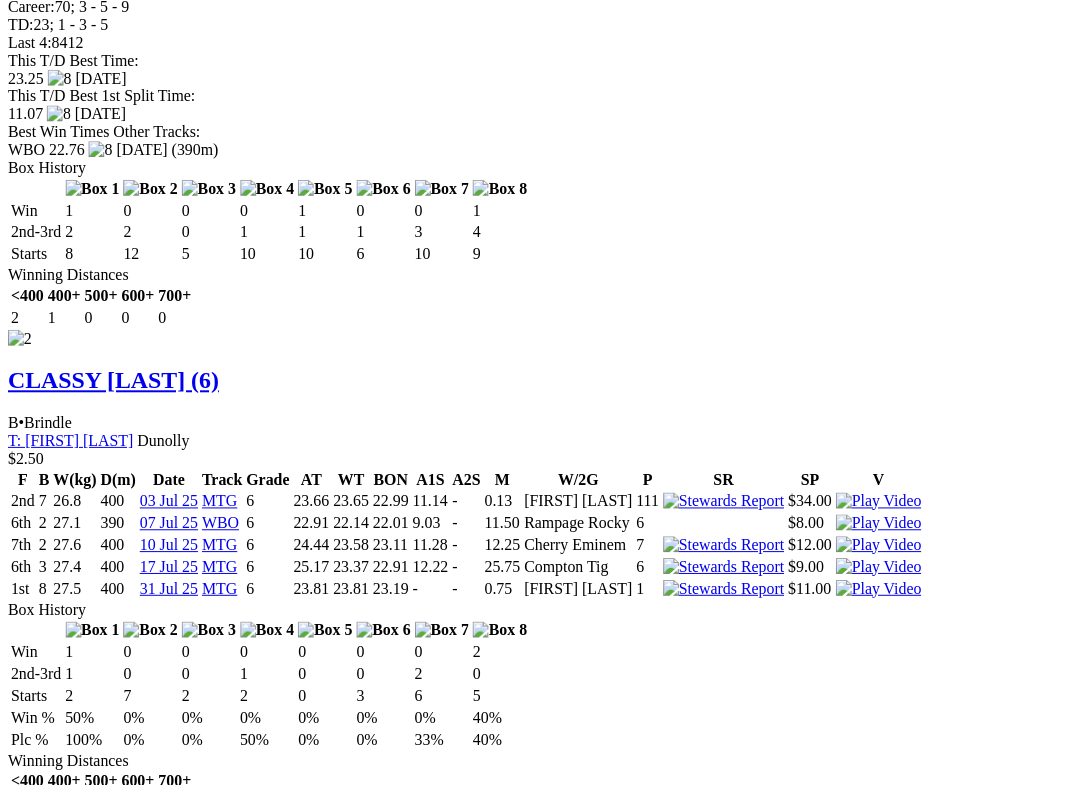 click on "CAREER" at bounding box center [540, 6791] 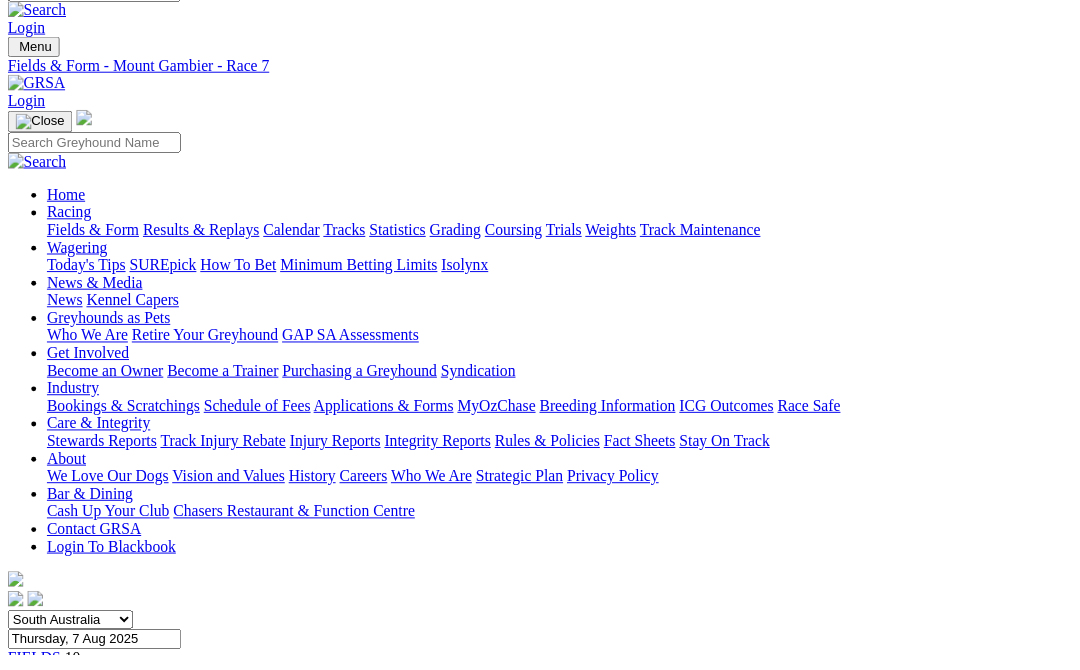 scroll, scrollTop: 0, scrollLeft: 0, axis: both 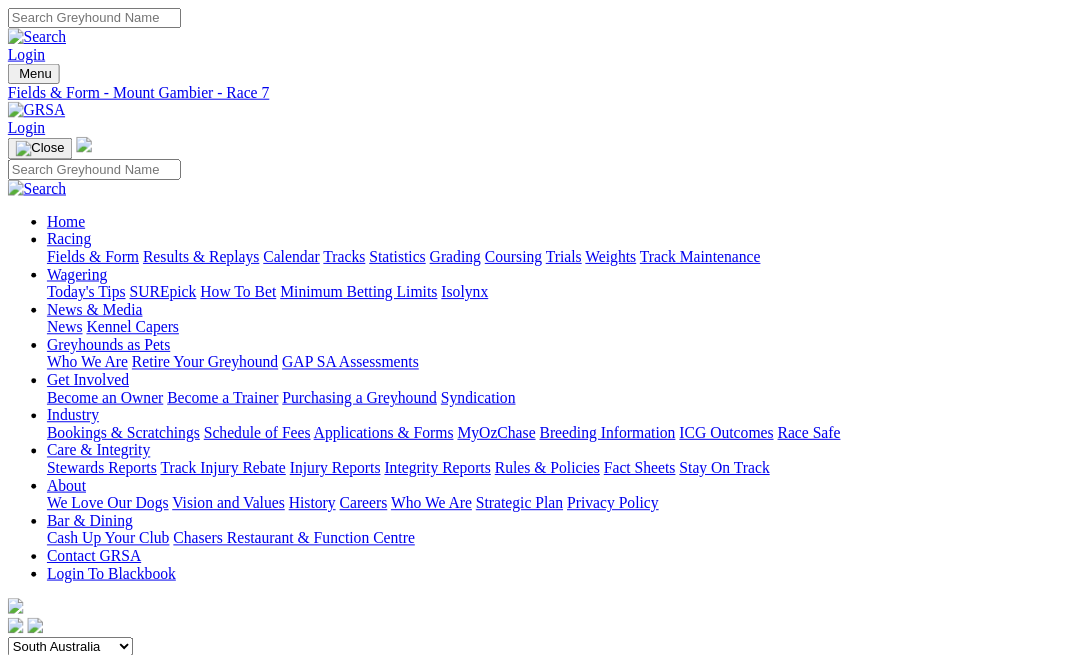click on "R8" at bounding box center [17, 844] 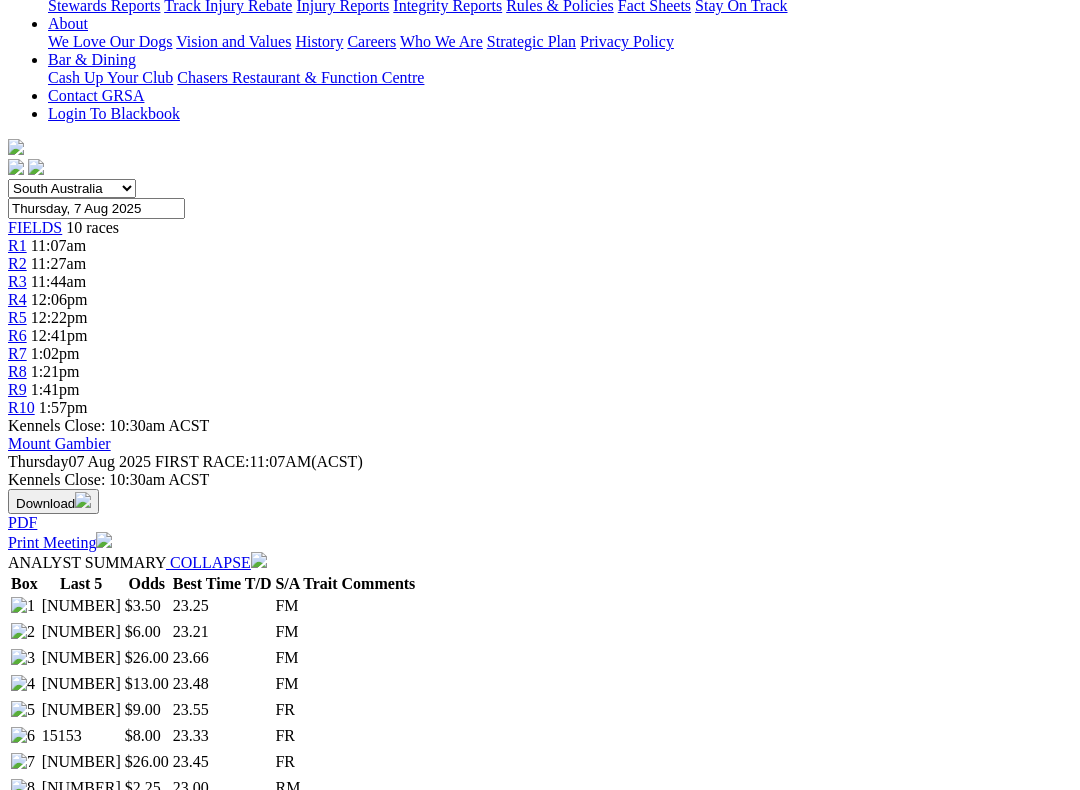 scroll, scrollTop: 474, scrollLeft: 0, axis: vertical 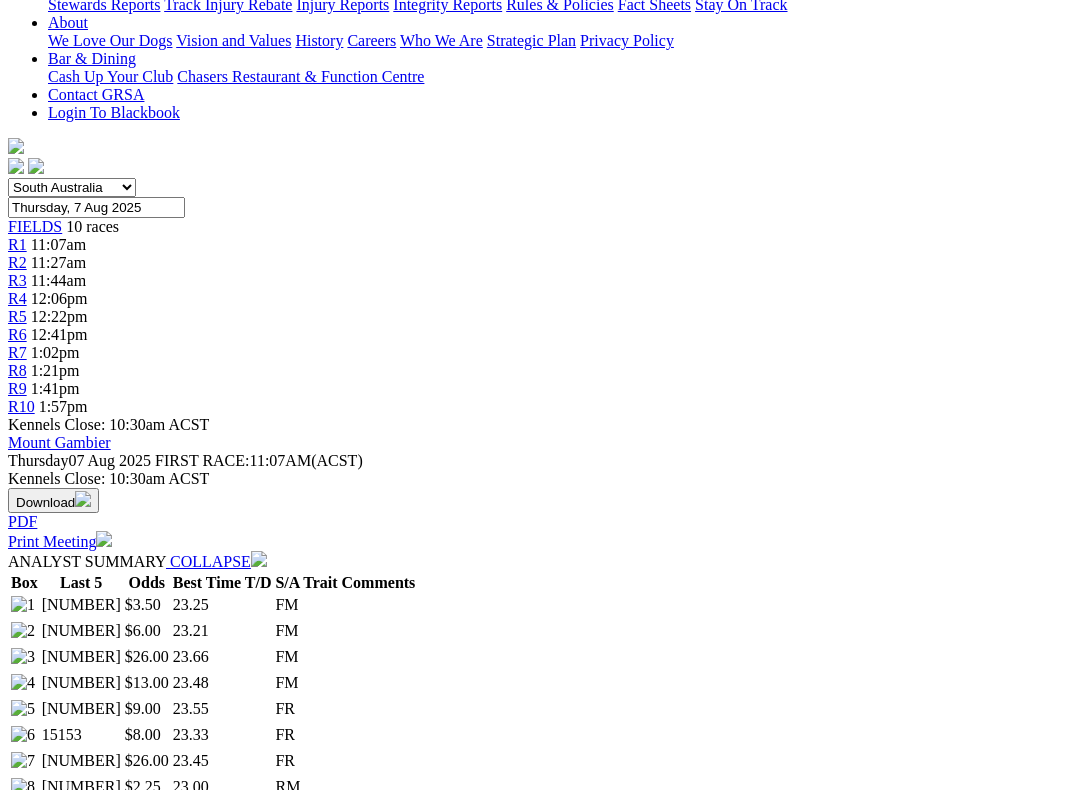 click on "Expert Form" at bounding box center [88, 1238] 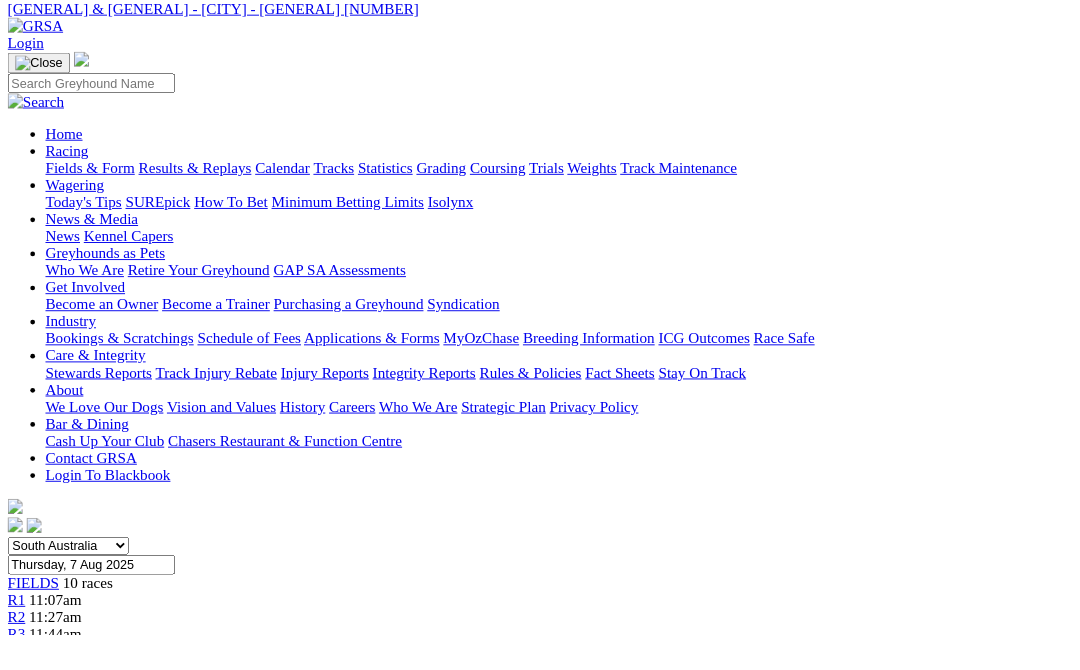 scroll, scrollTop: 84, scrollLeft: 0, axis: vertical 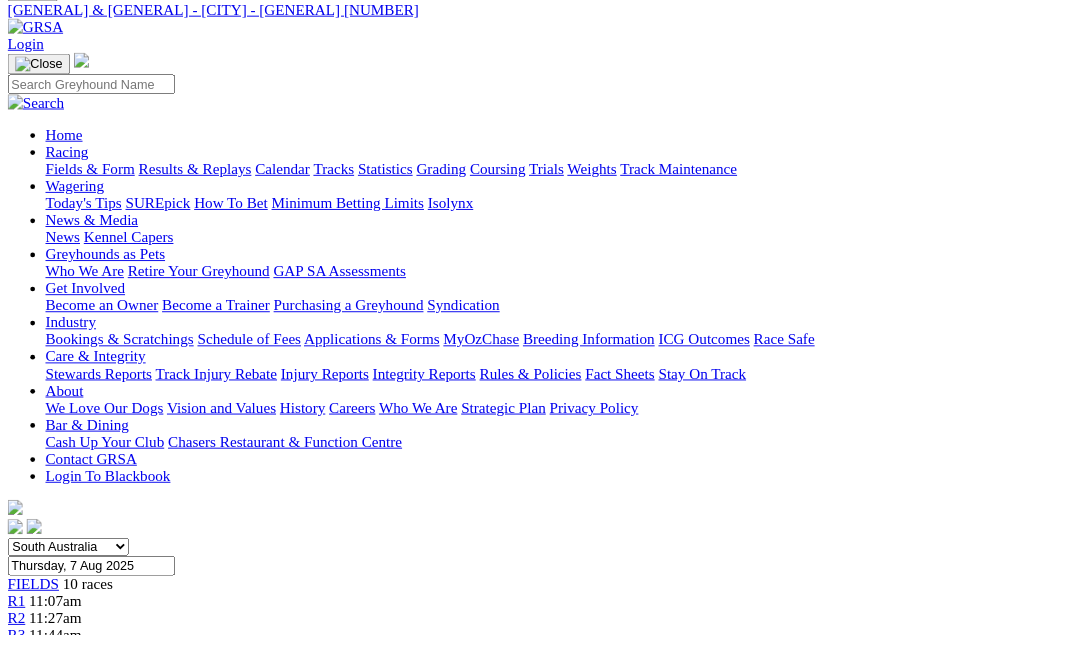 click on "R9" at bounding box center (17, 778) 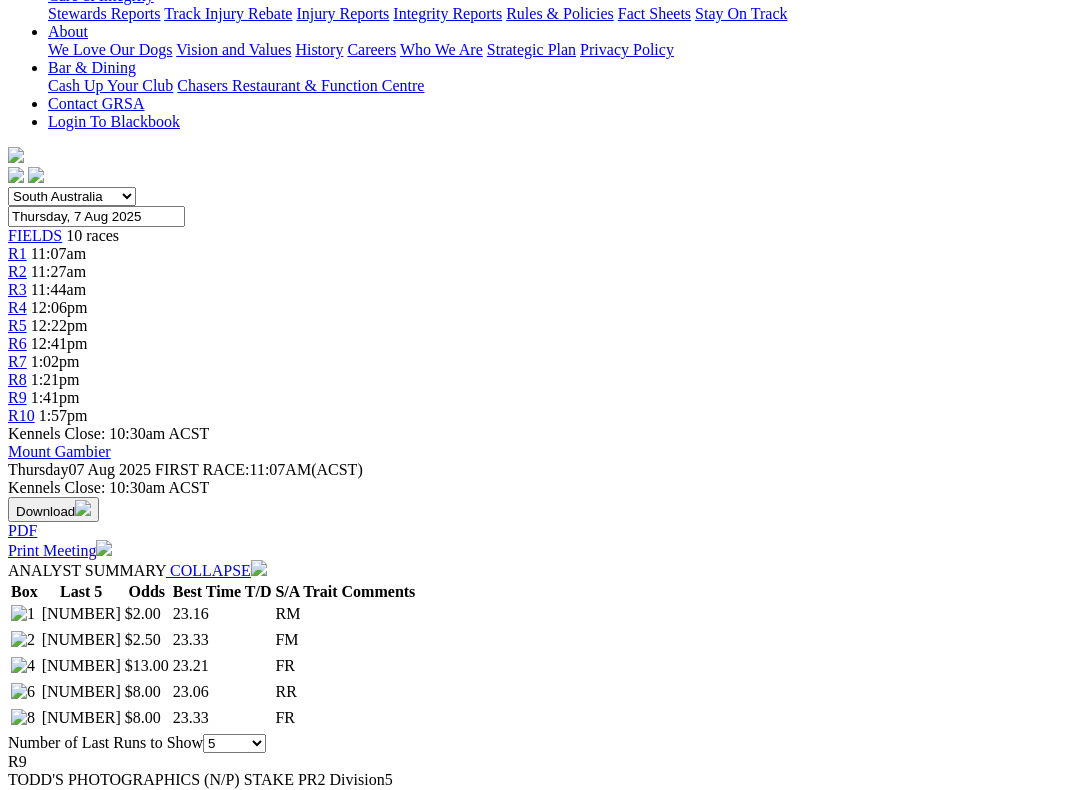 scroll, scrollTop: 466, scrollLeft: 0, axis: vertical 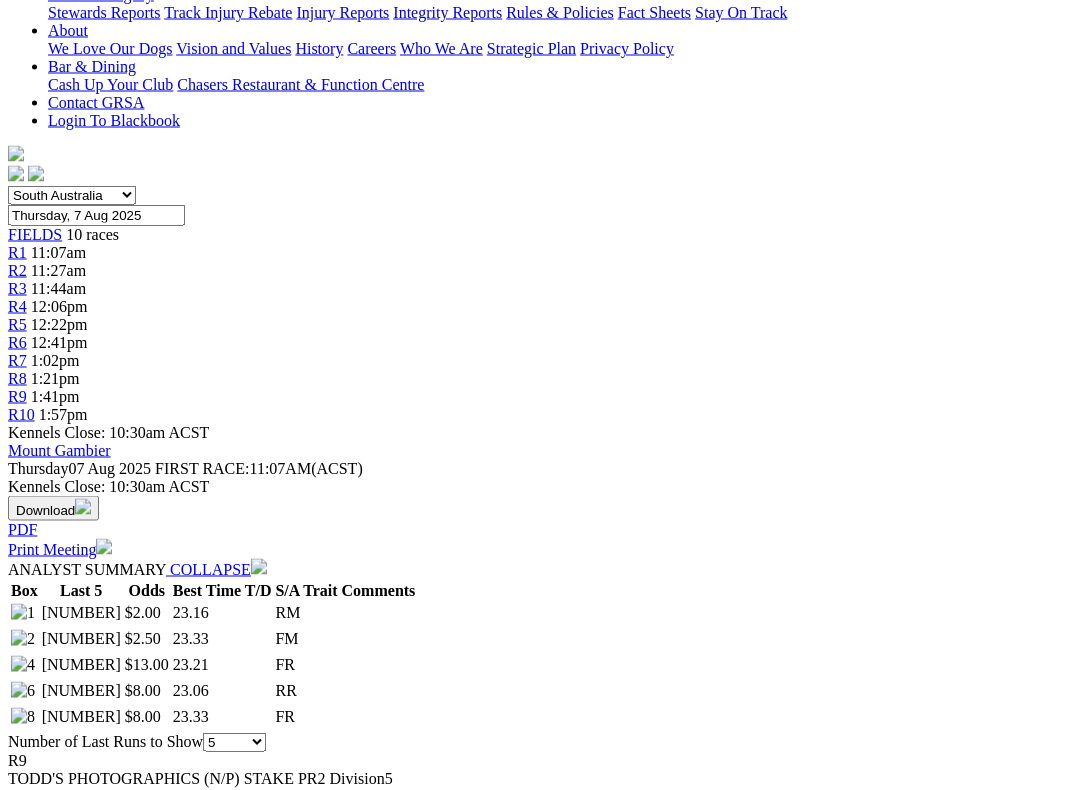 click on "Expert Form" at bounding box center [88, 1168] 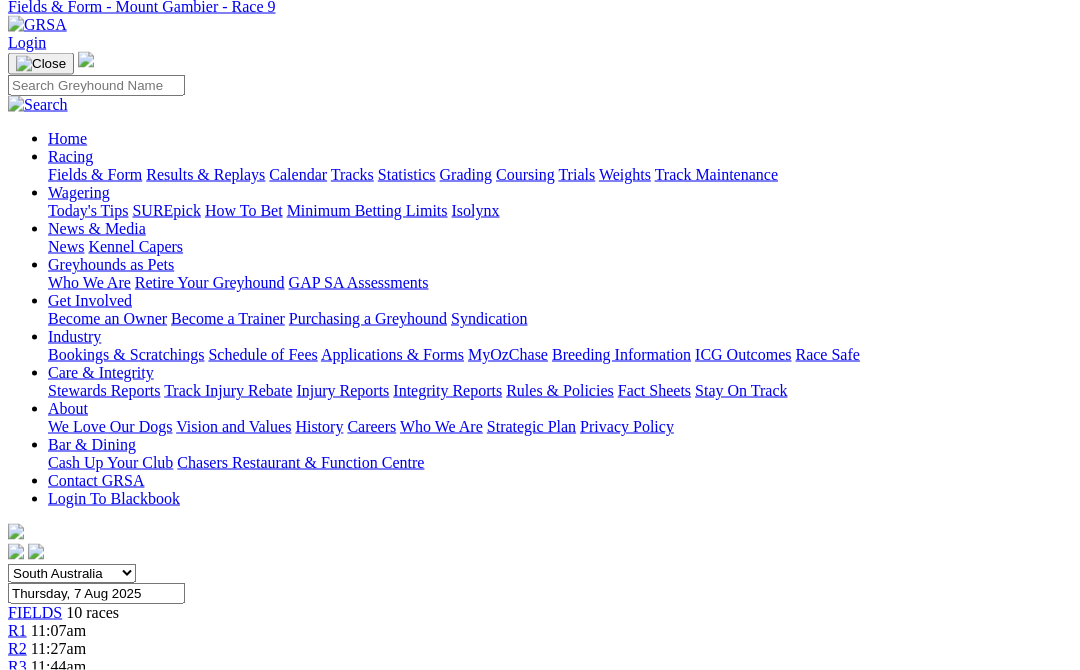 scroll, scrollTop: 0, scrollLeft: 0, axis: both 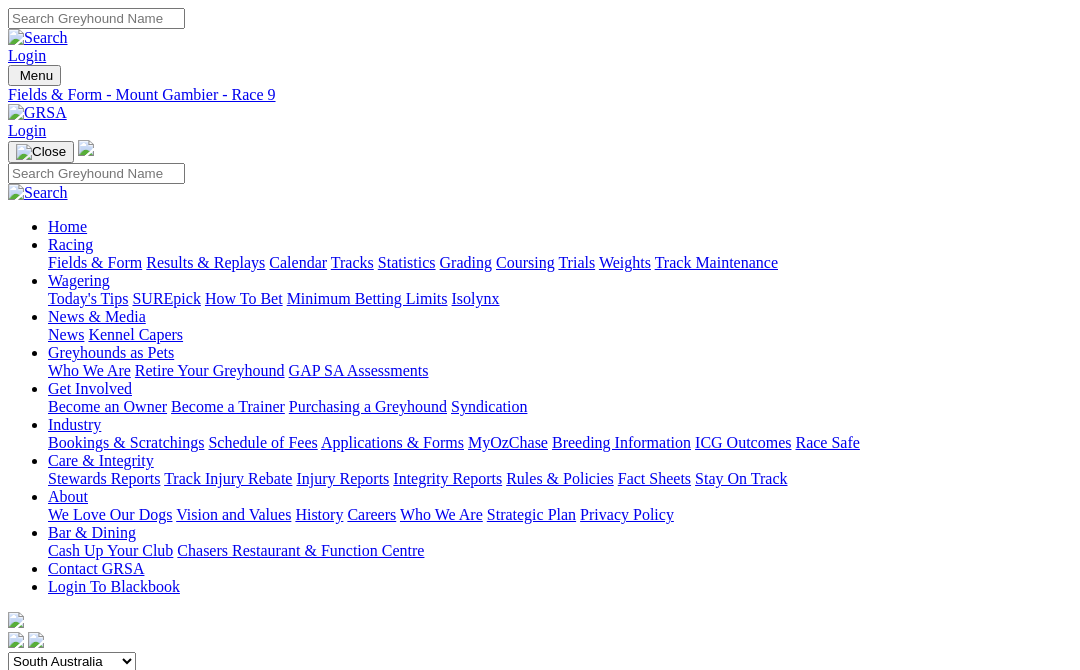 click on "R10" at bounding box center (21, 880) 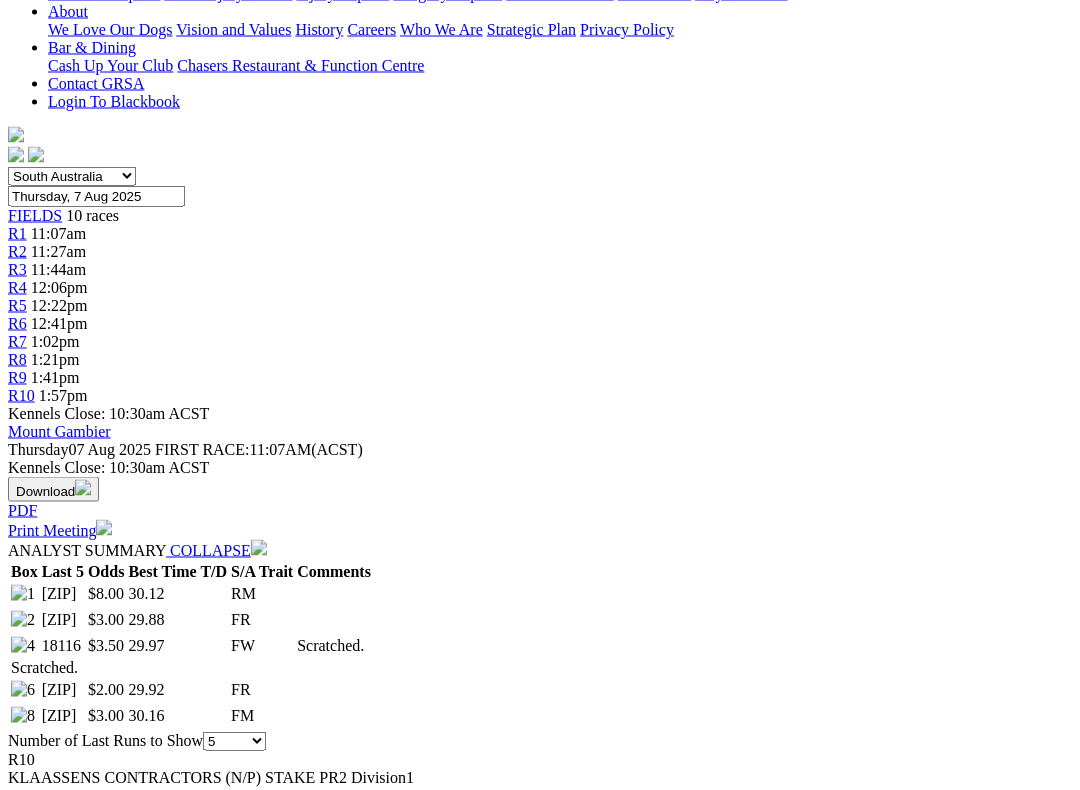 scroll, scrollTop: 486, scrollLeft: 0, axis: vertical 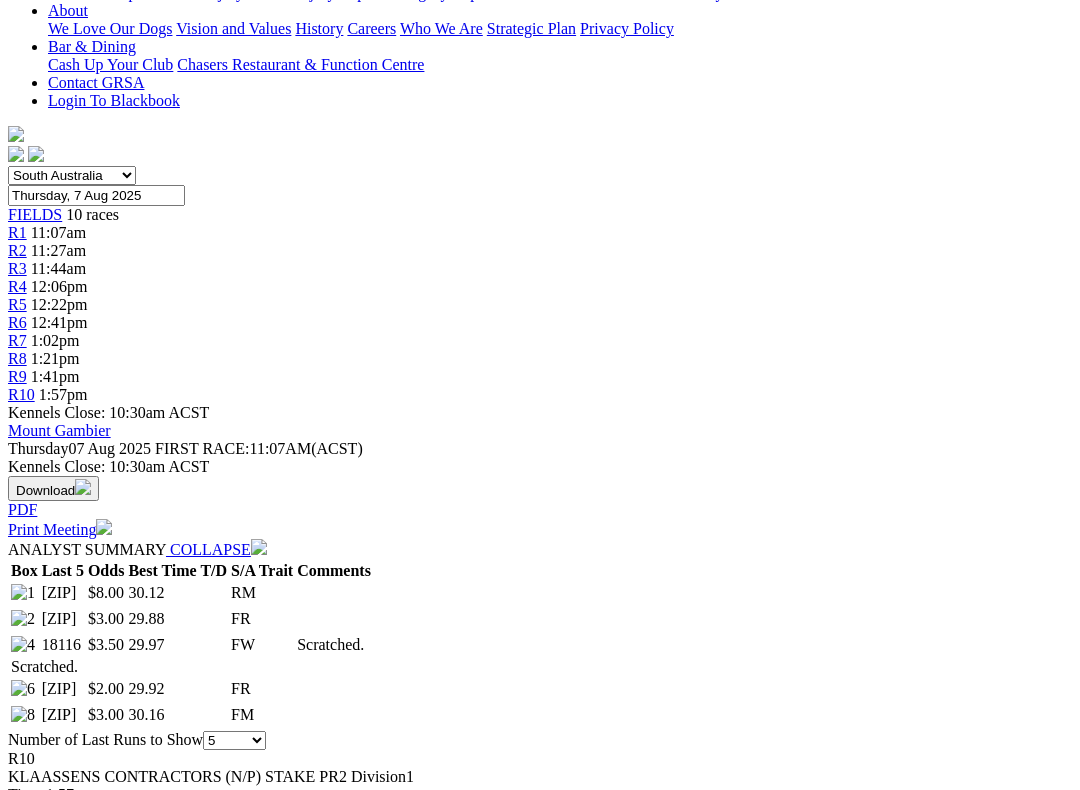 click on "Expert Form" at bounding box center [88, 1166] 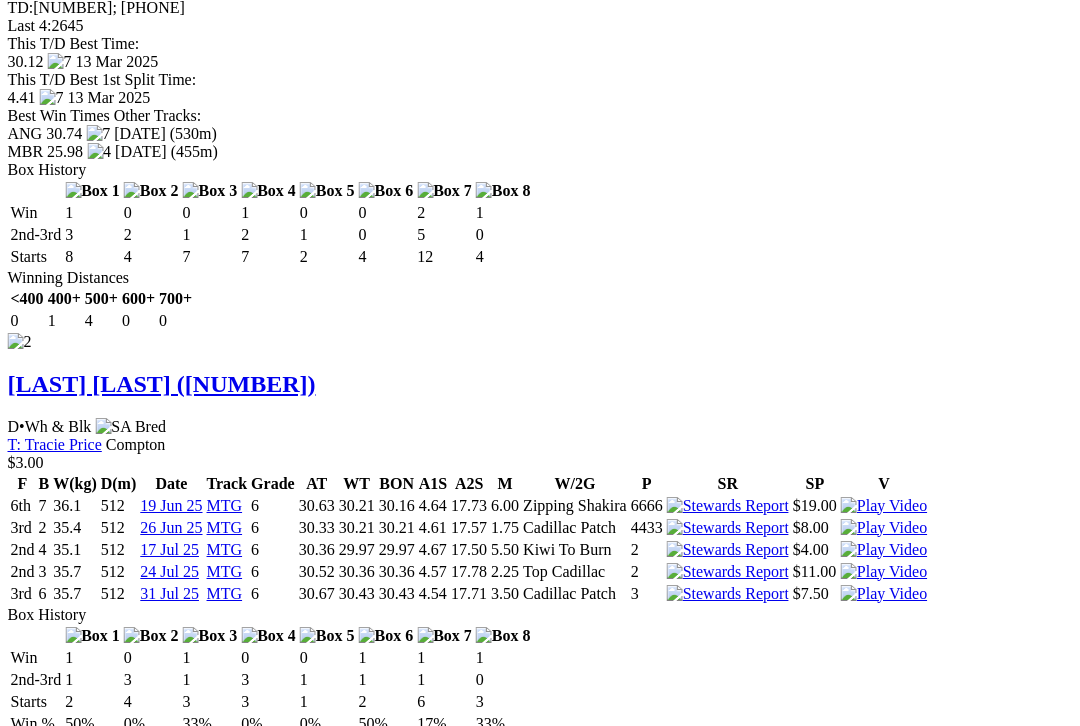 scroll, scrollTop: 2403, scrollLeft: 34, axis: both 